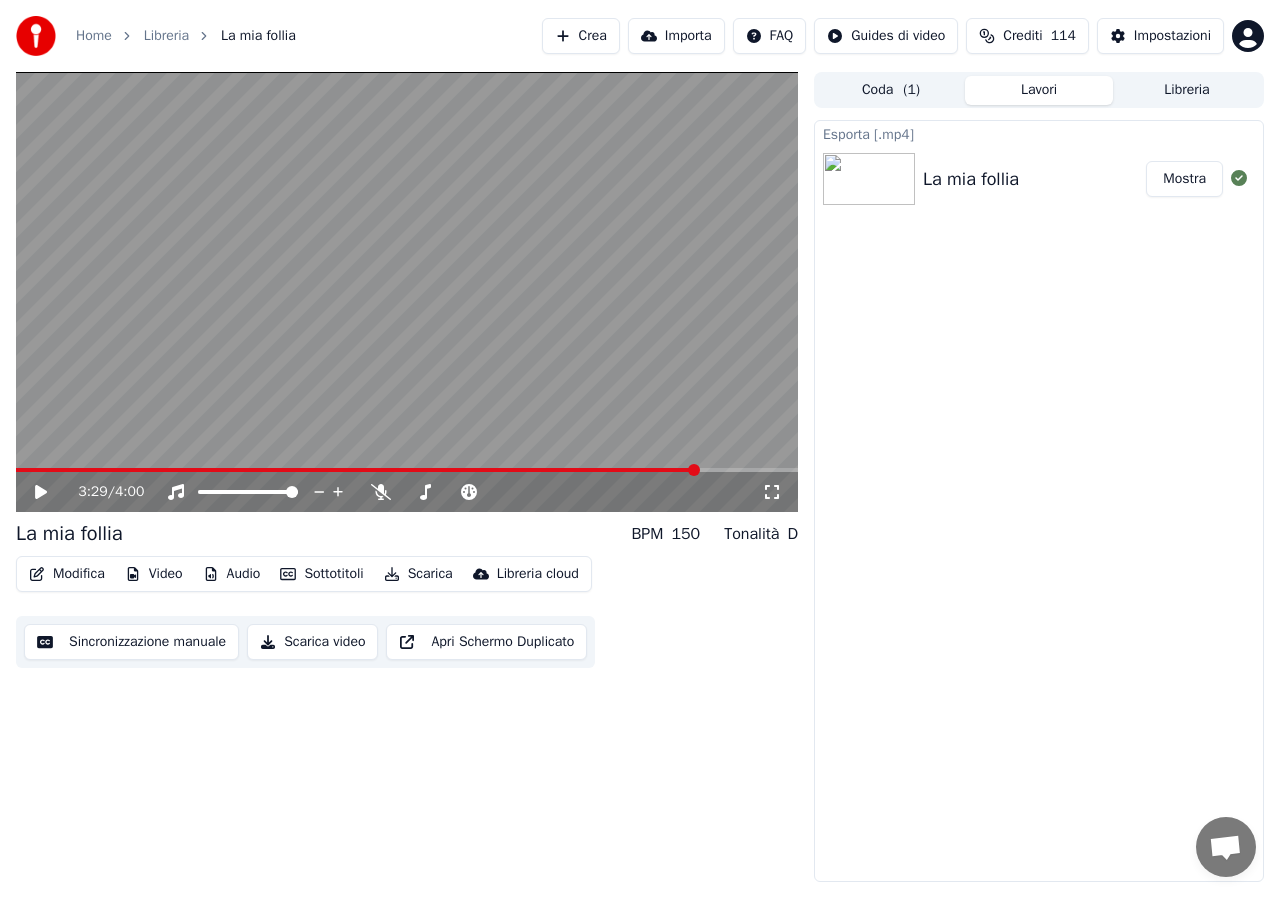 scroll, scrollTop: 0, scrollLeft: 0, axis: both 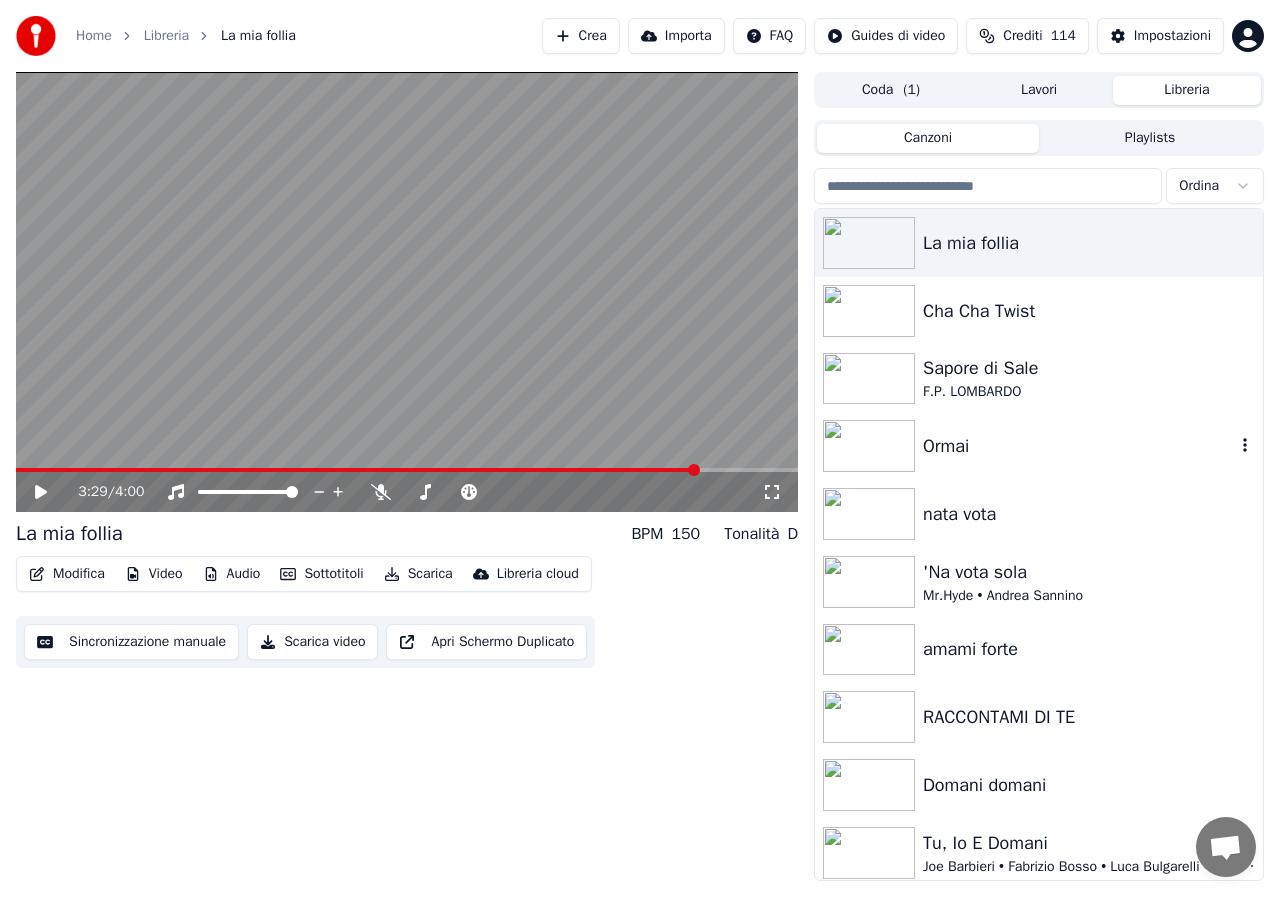 click on "Ormai" at bounding box center [1079, 446] 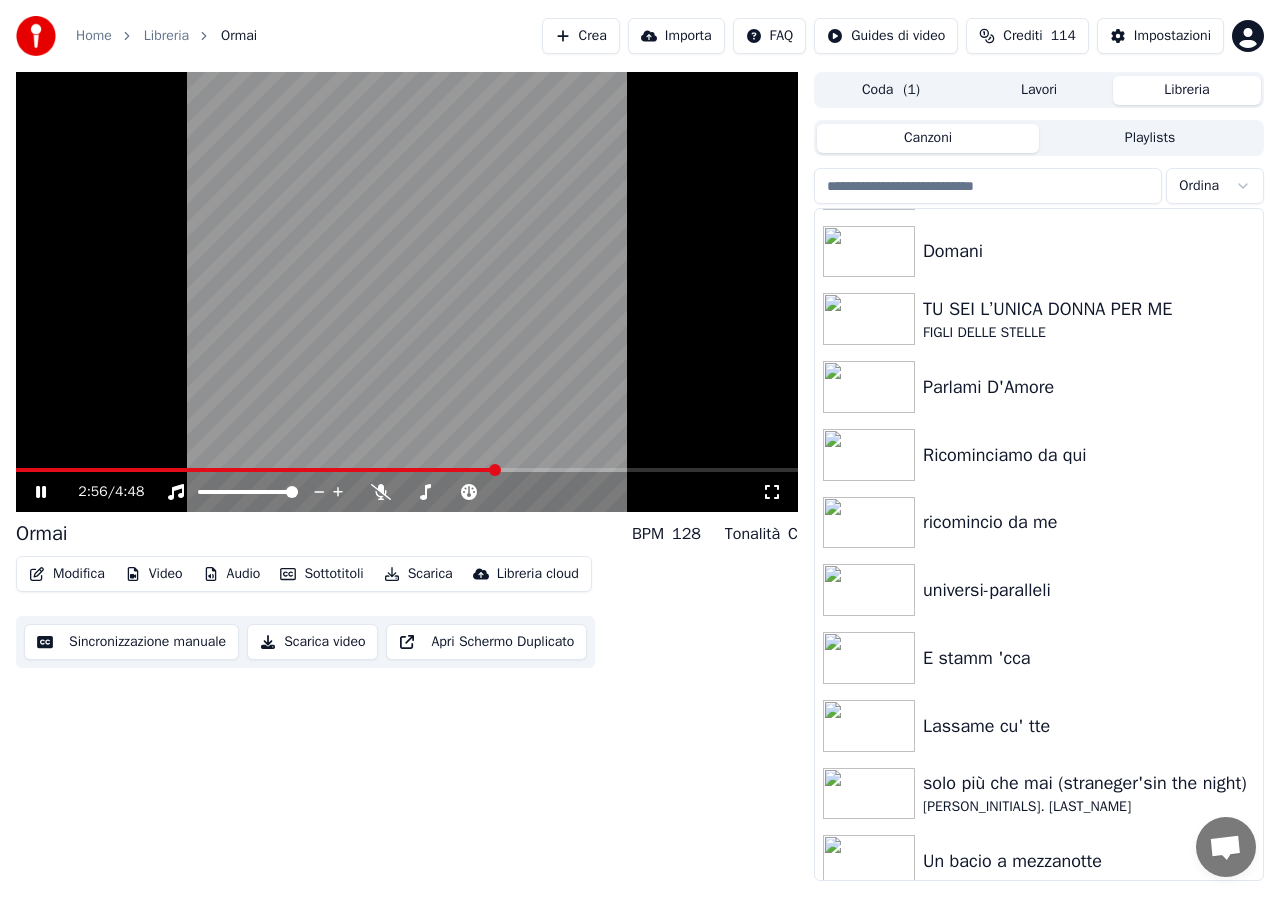 scroll, scrollTop: 670, scrollLeft: 0, axis: vertical 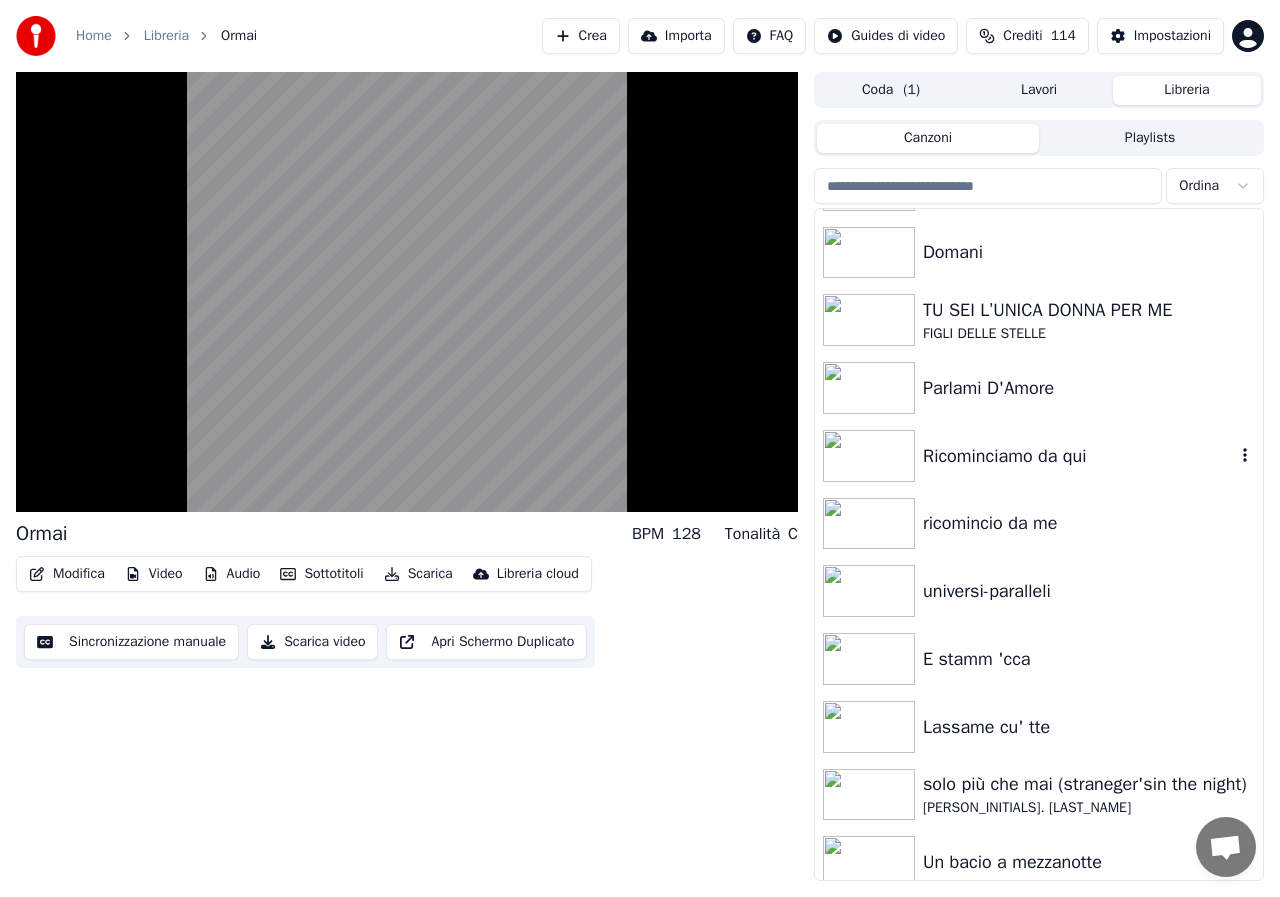 click on "Ricominciamo da qui" at bounding box center (1079, 456) 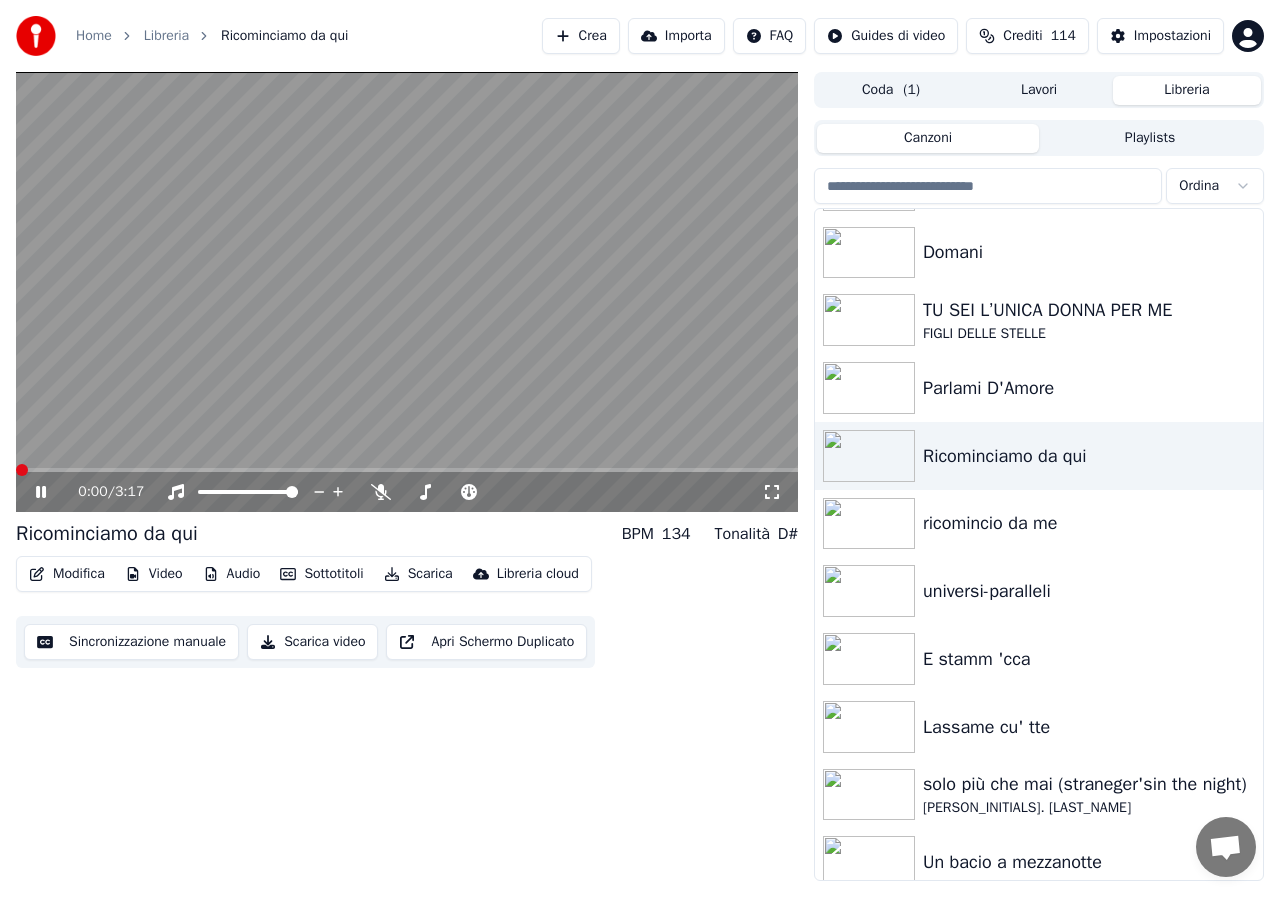 click at bounding box center [22, 470] 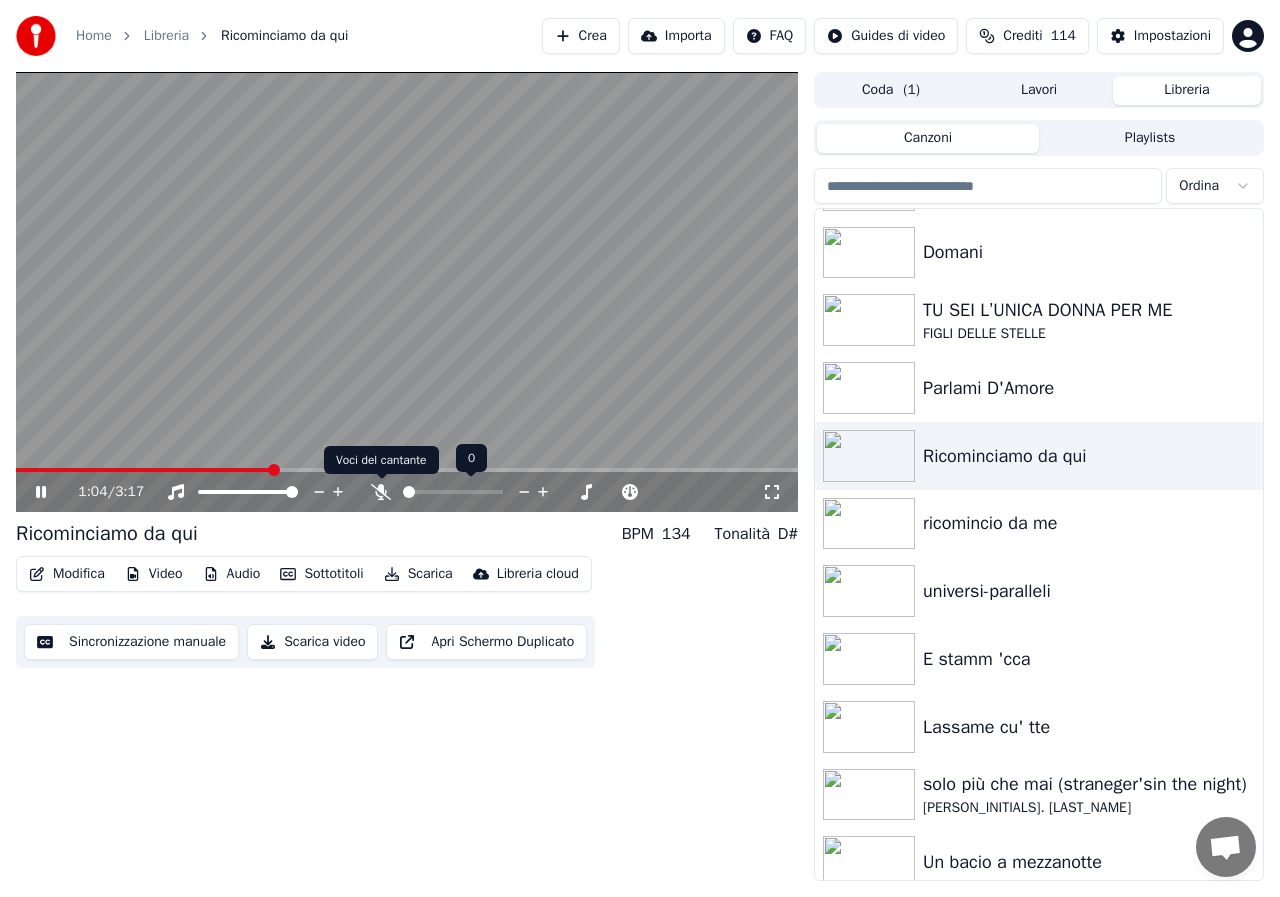 click at bounding box center [381, 492] 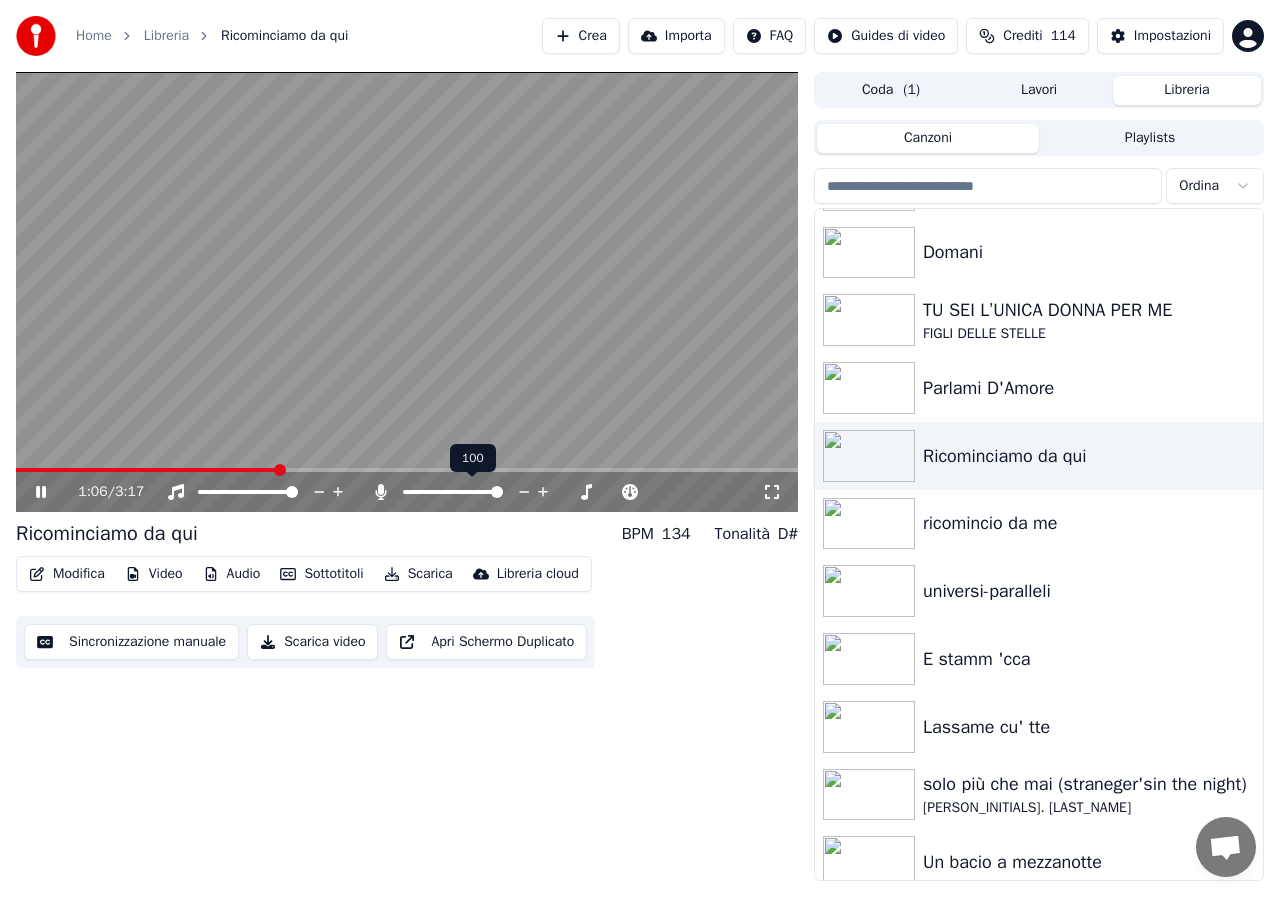 click at bounding box center (497, 492) 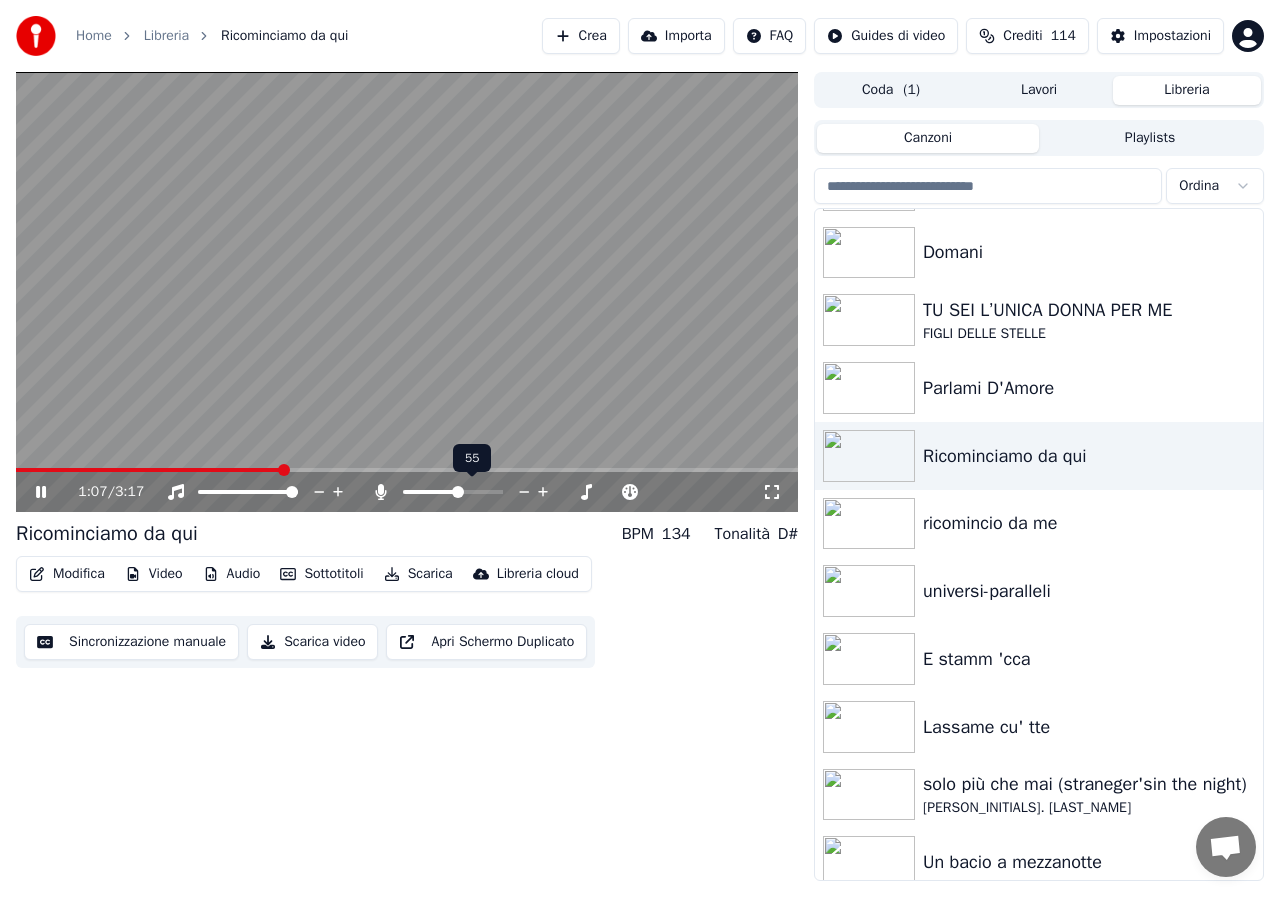 click at bounding box center [458, 492] 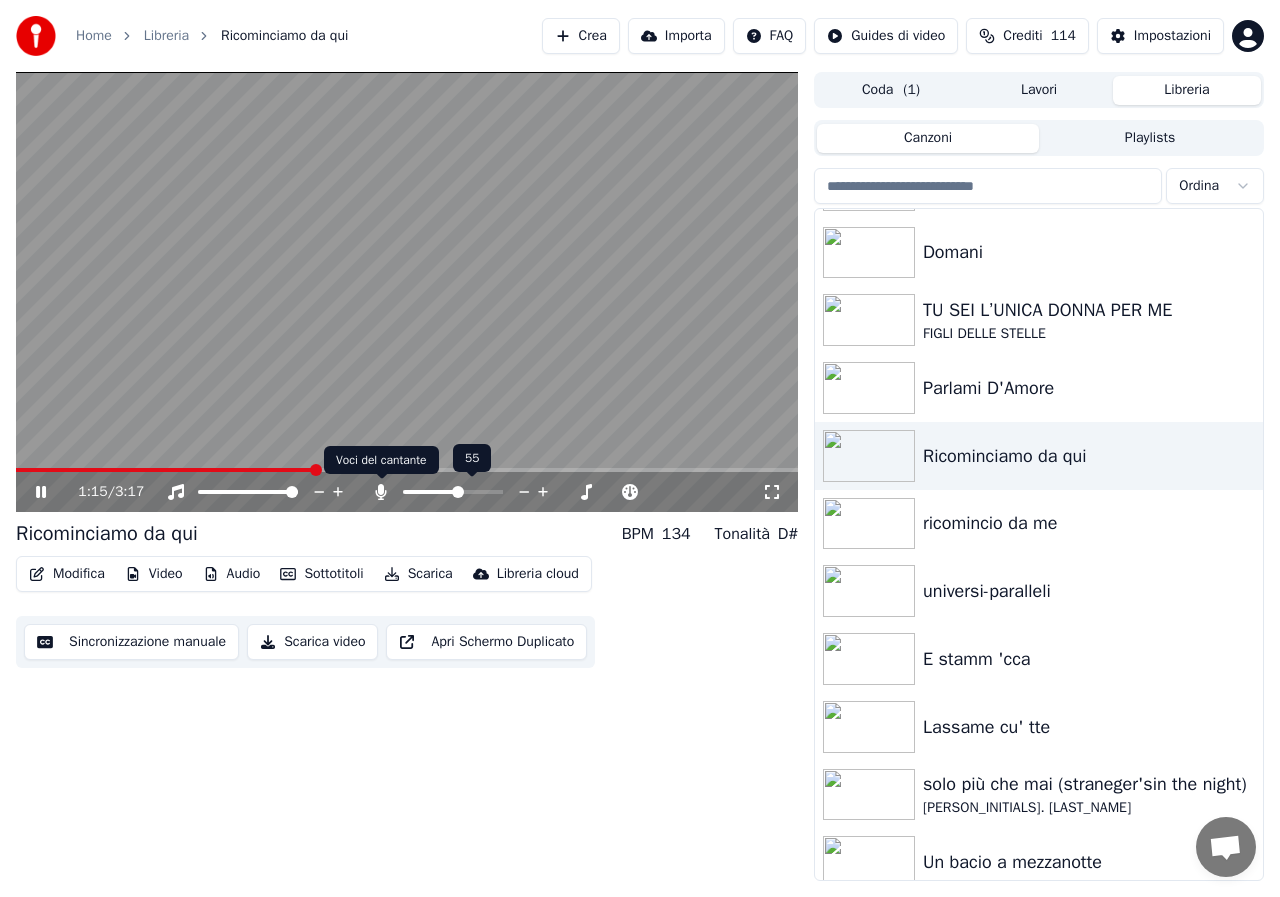 click at bounding box center (381, 492) 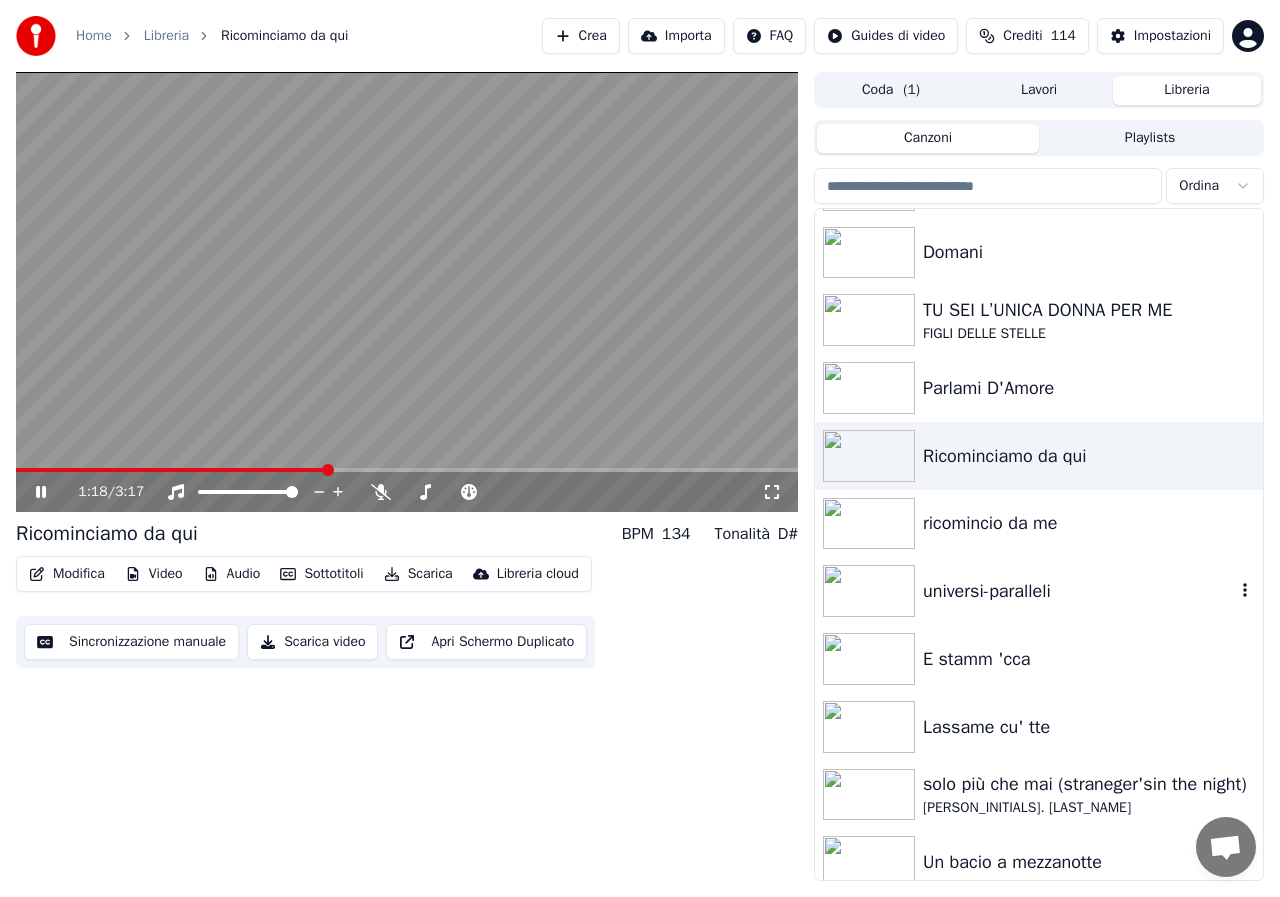 click at bounding box center [869, 591] 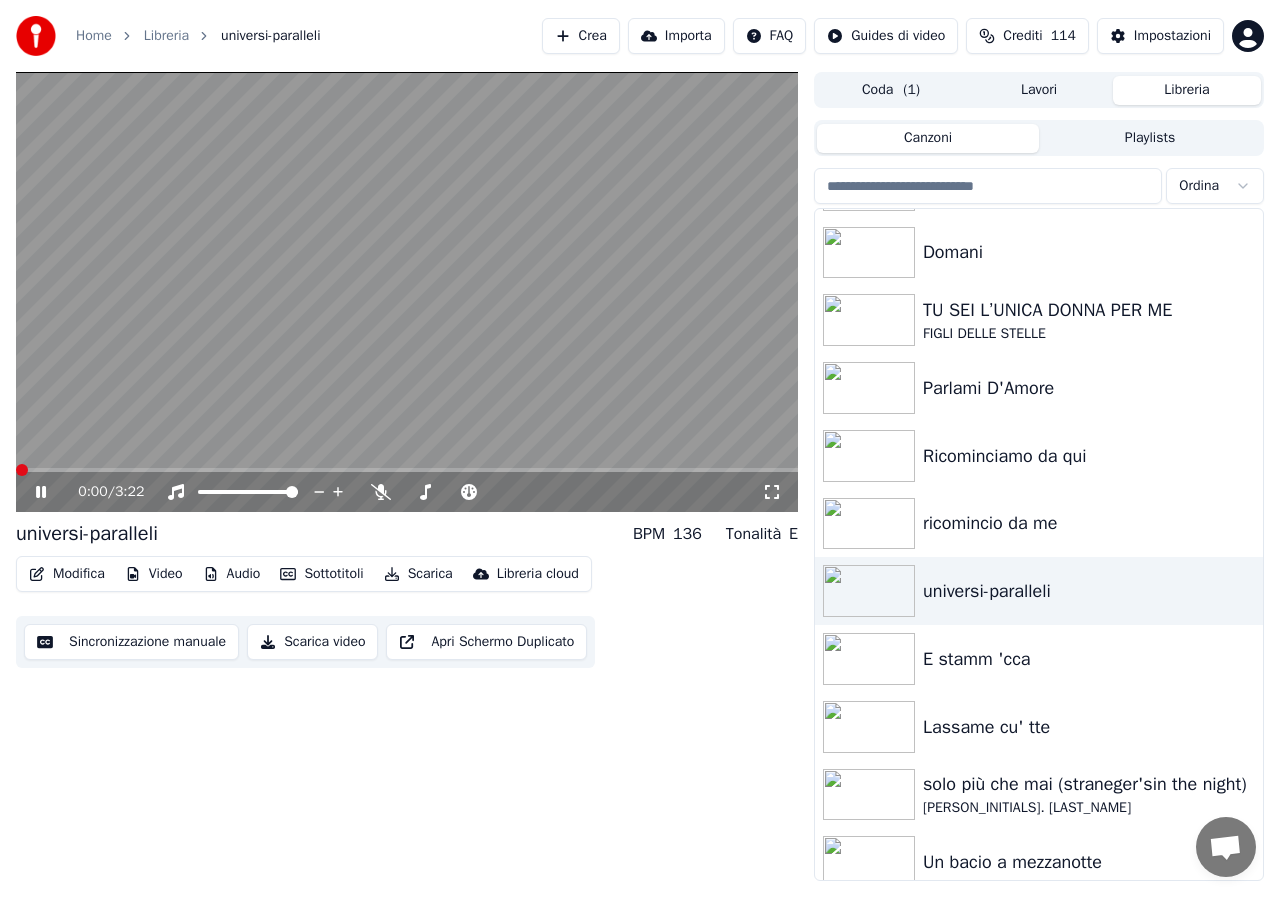 click at bounding box center (22, 470) 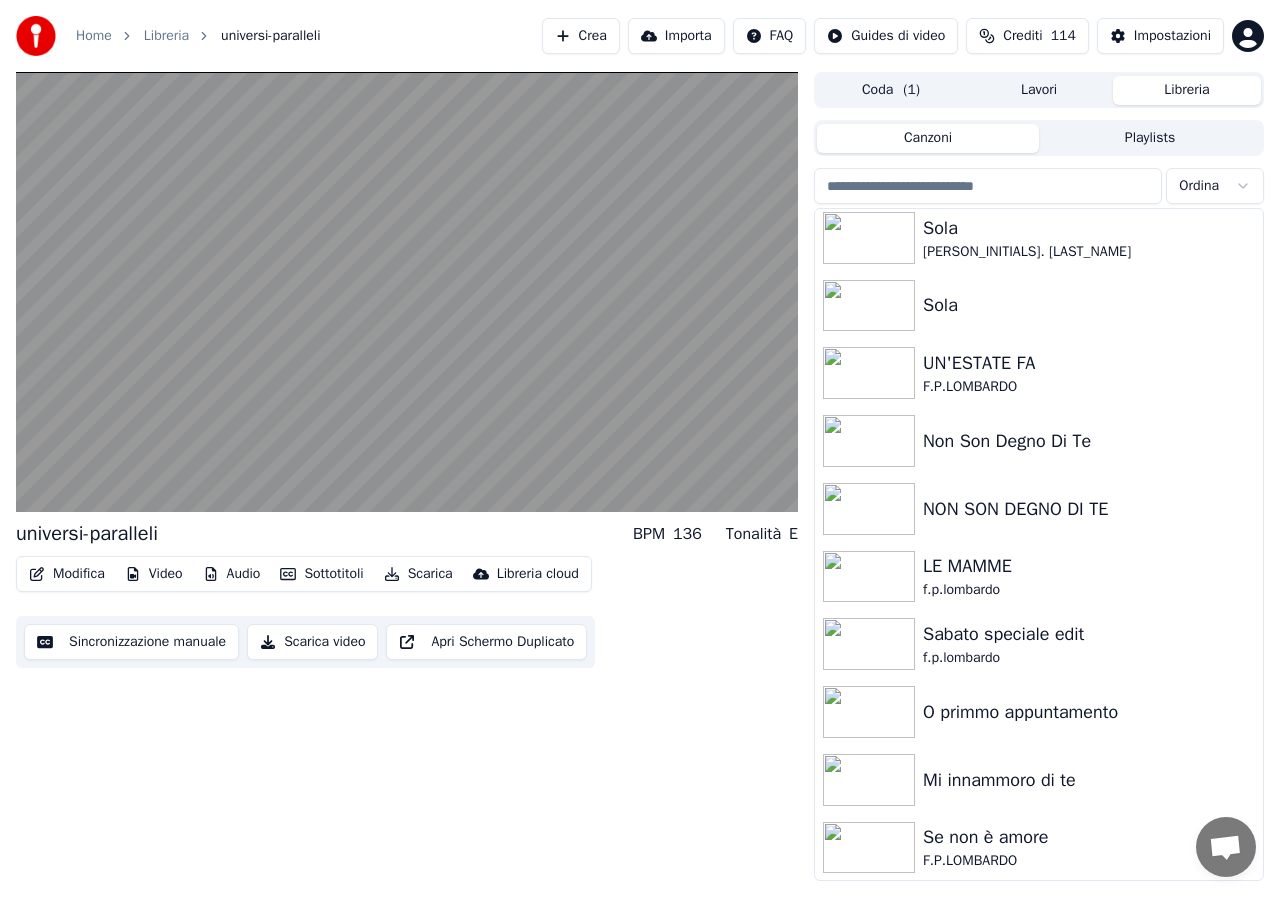 scroll, scrollTop: 2636, scrollLeft: 0, axis: vertical 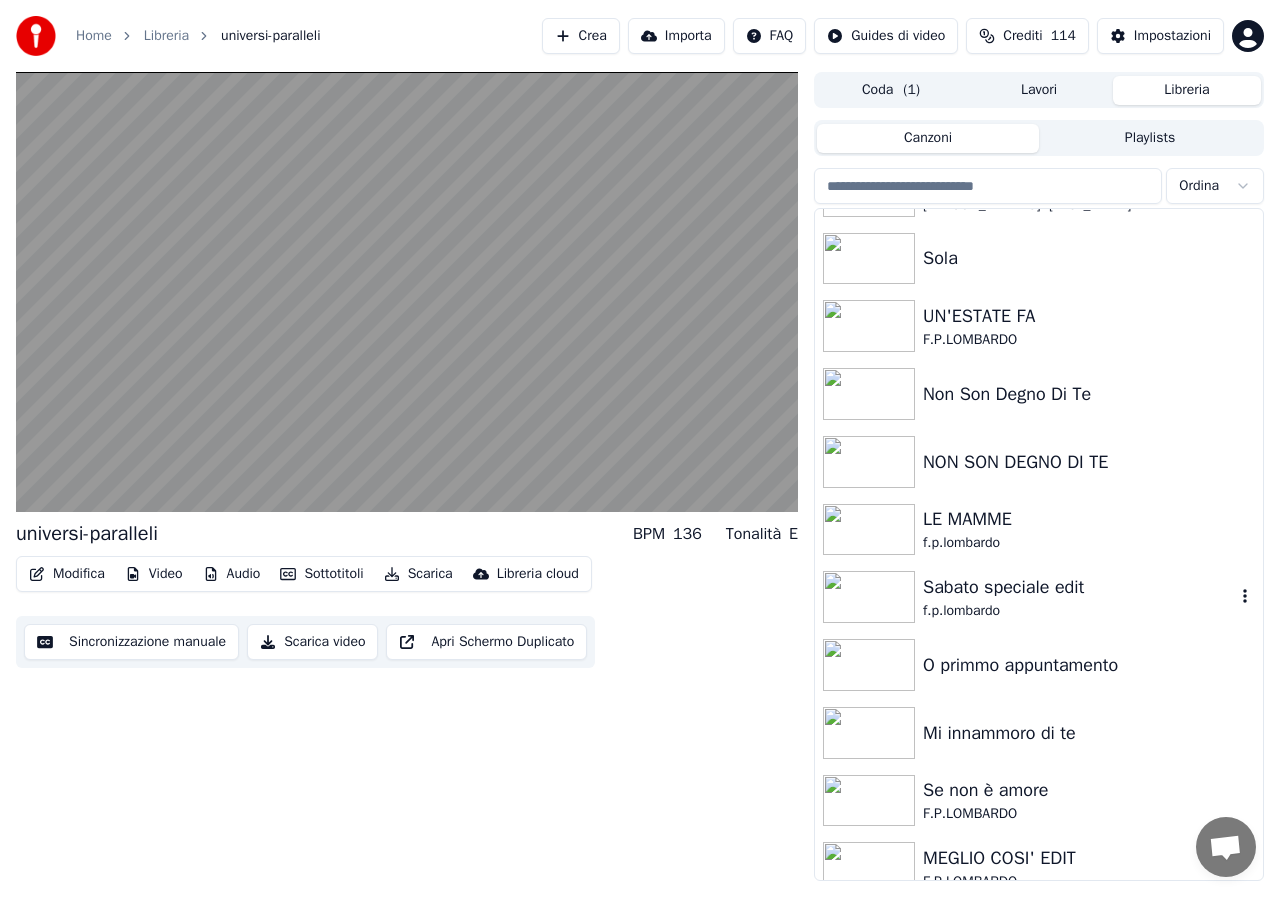 click at bounding box center [869, 597] 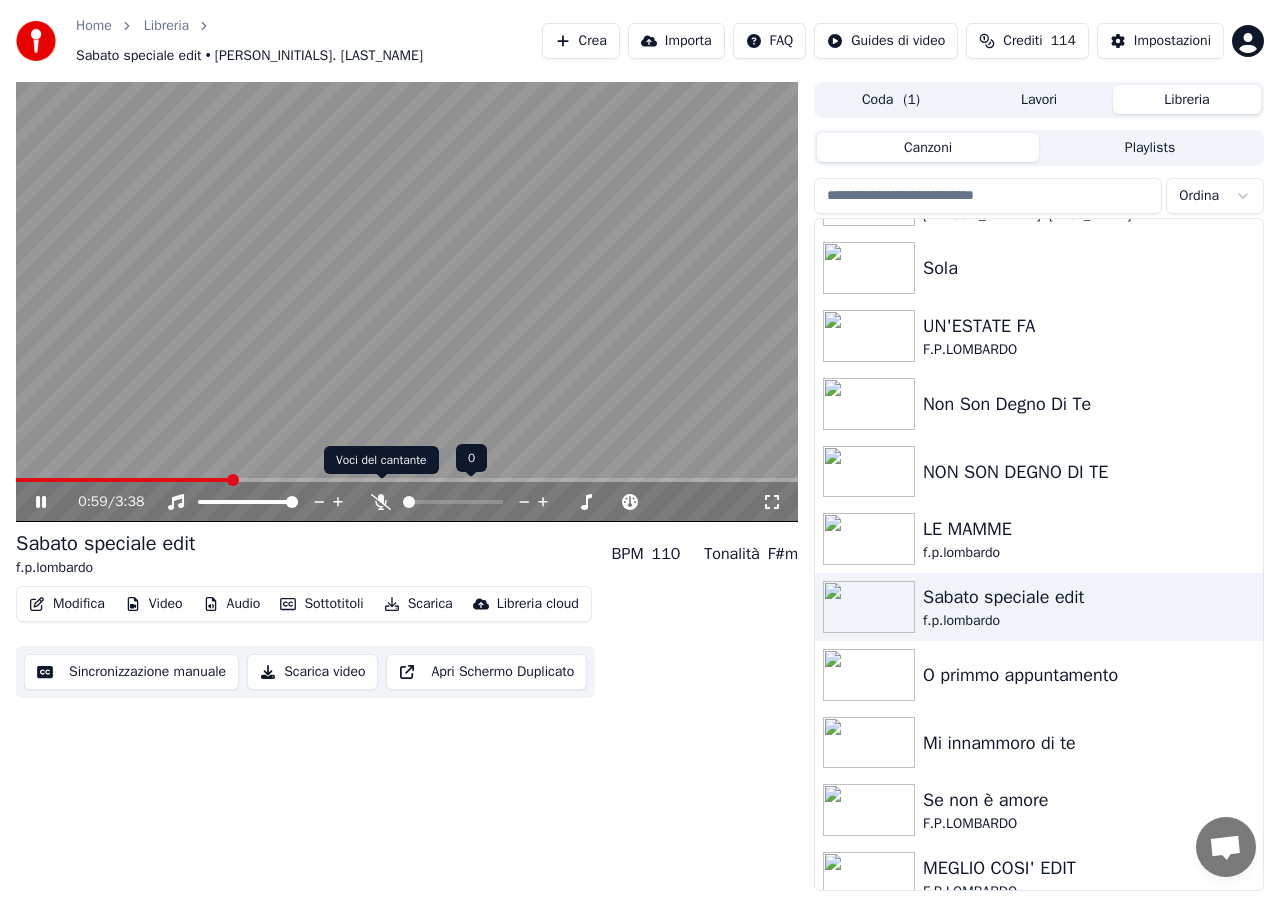 click at bounding box center (381, 502) 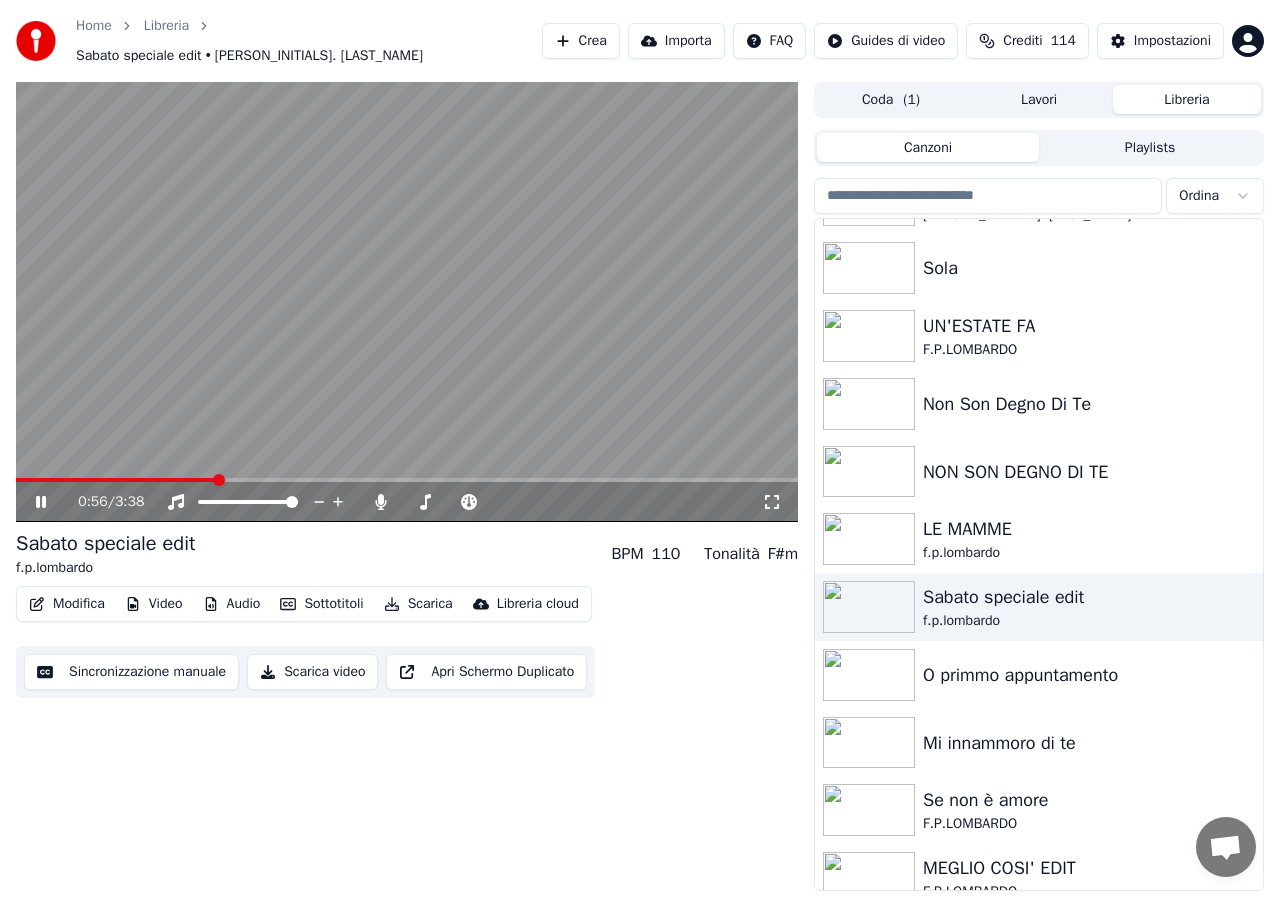 click at bounding box center [116, 480] 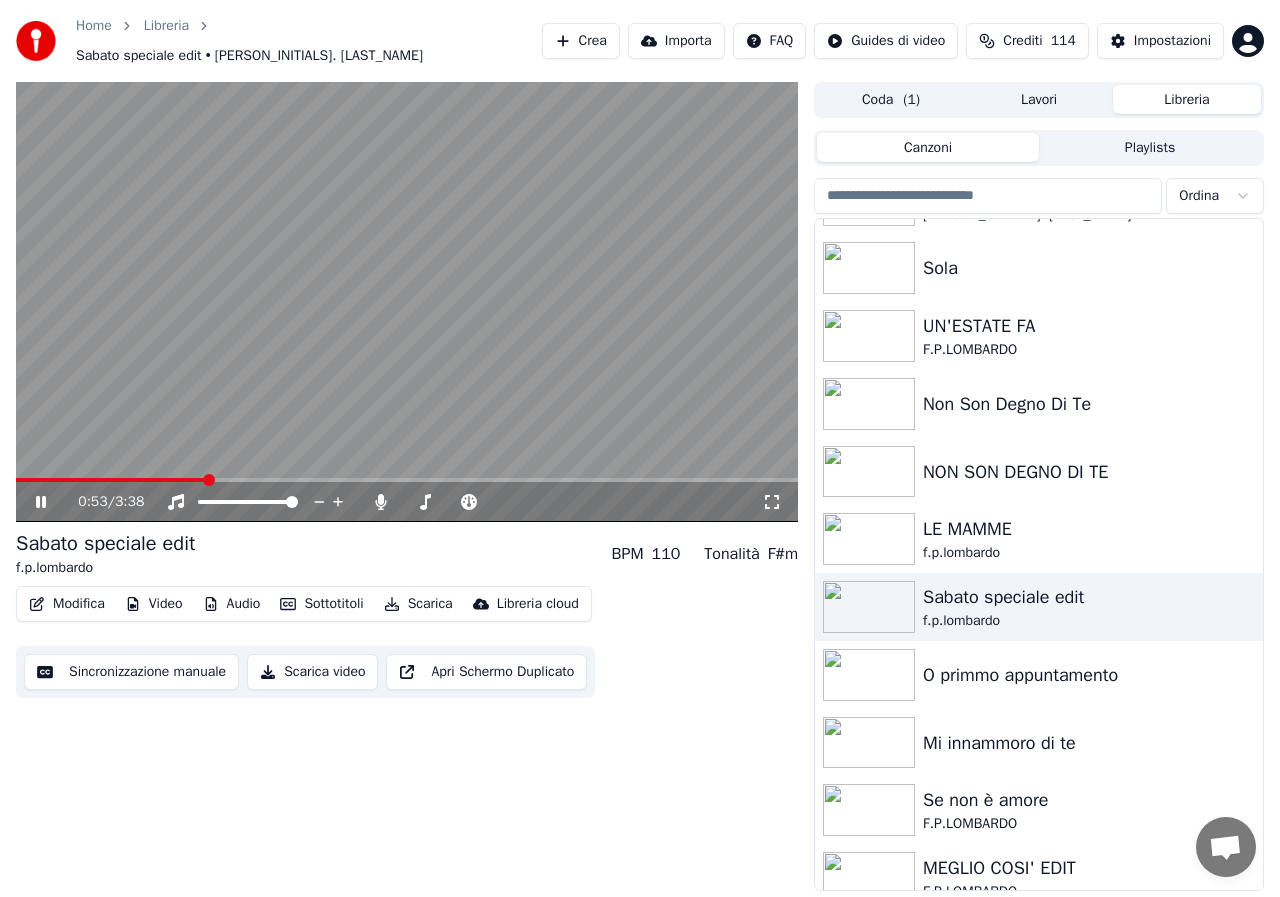 click at bounding box center (111, 480) 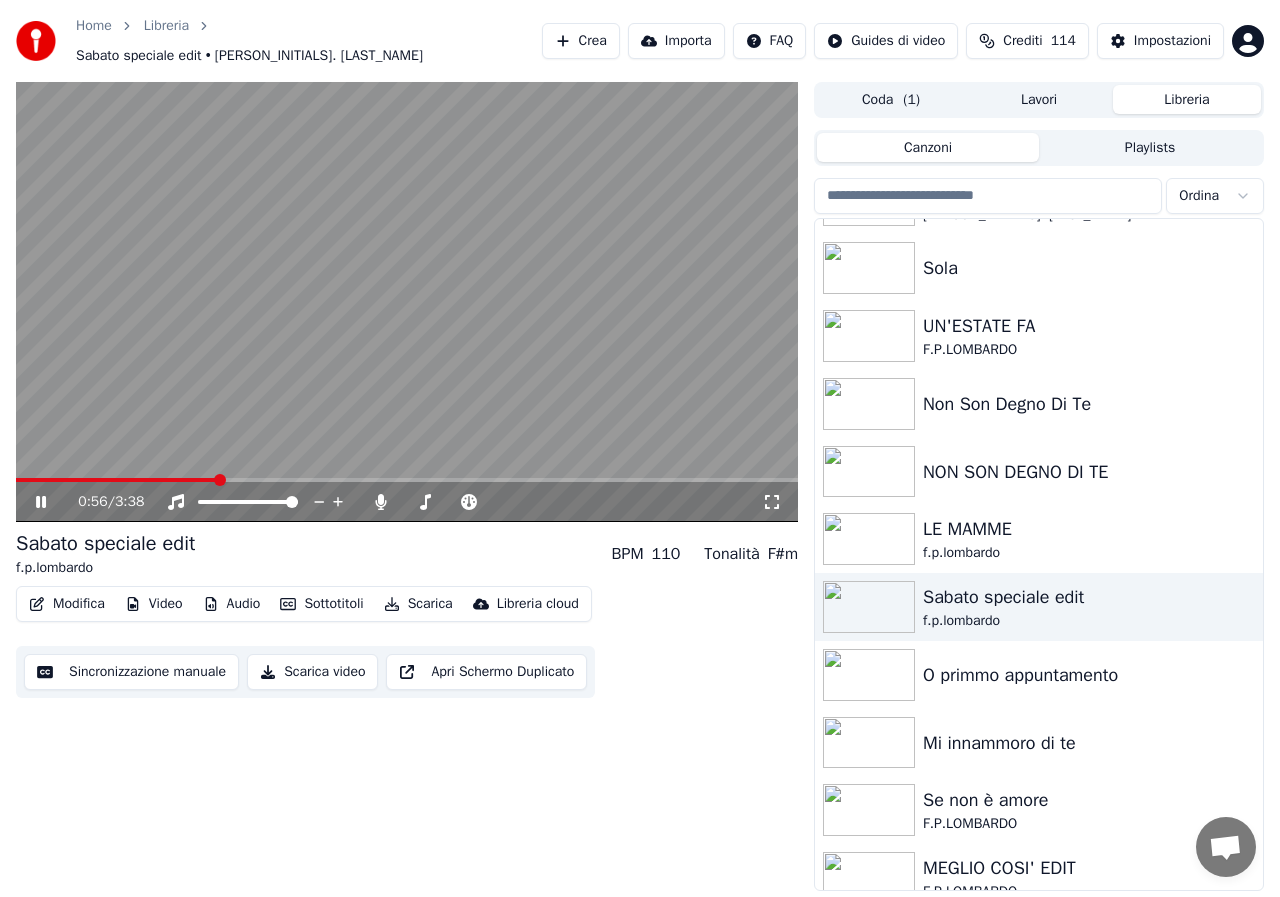 click at bounding box center (116, 480) 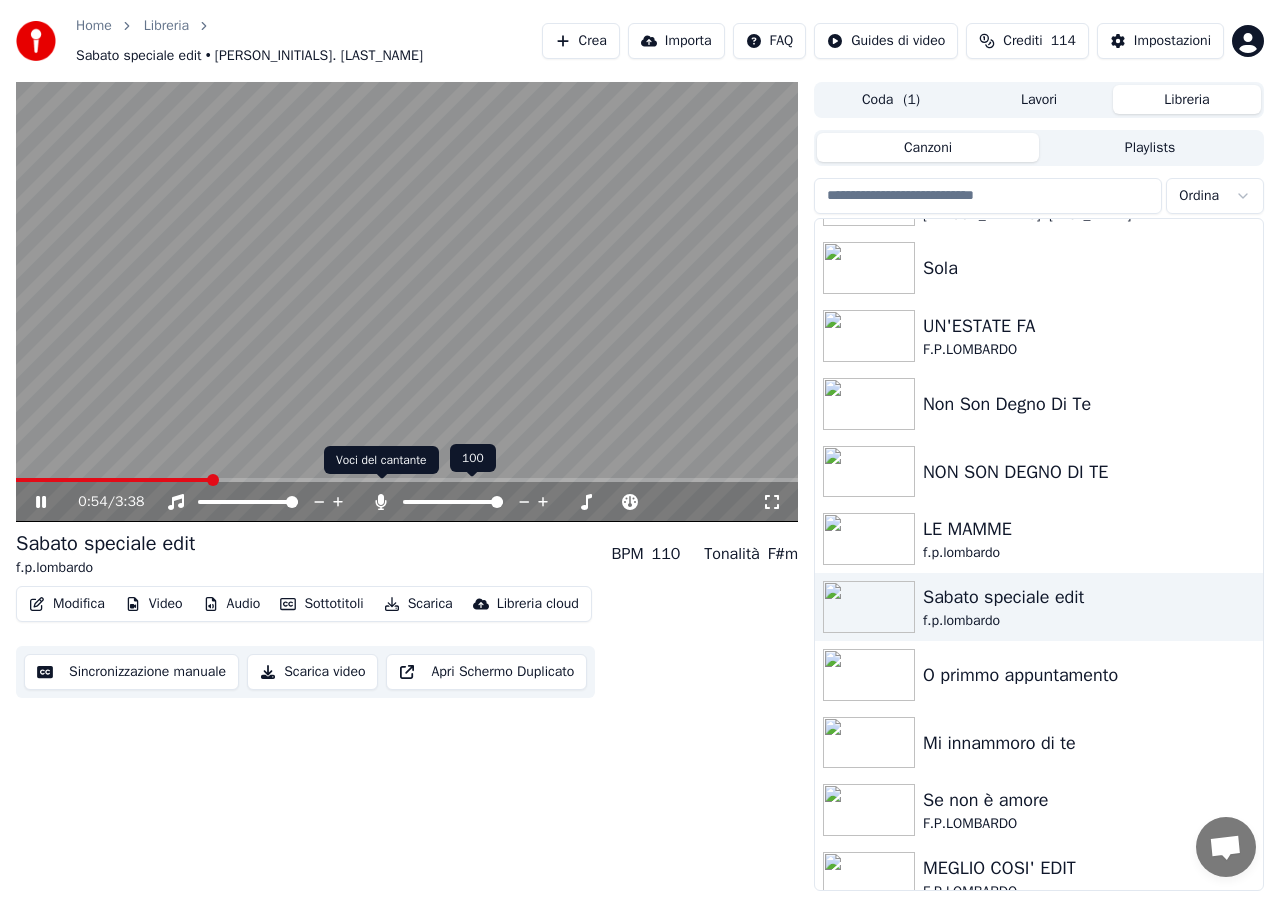 click at bounding box center (381, 502) 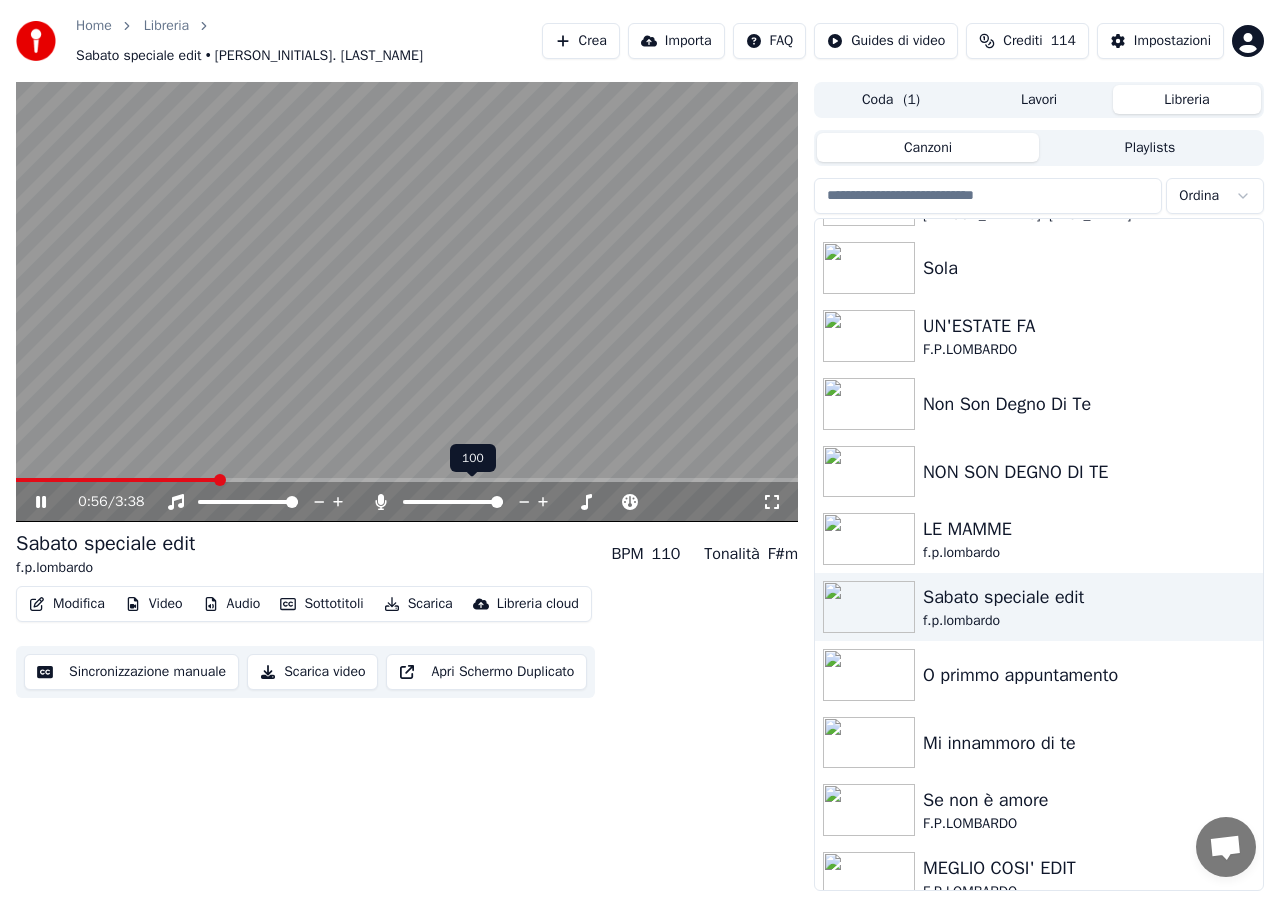 click at bounding box center (381, 502) 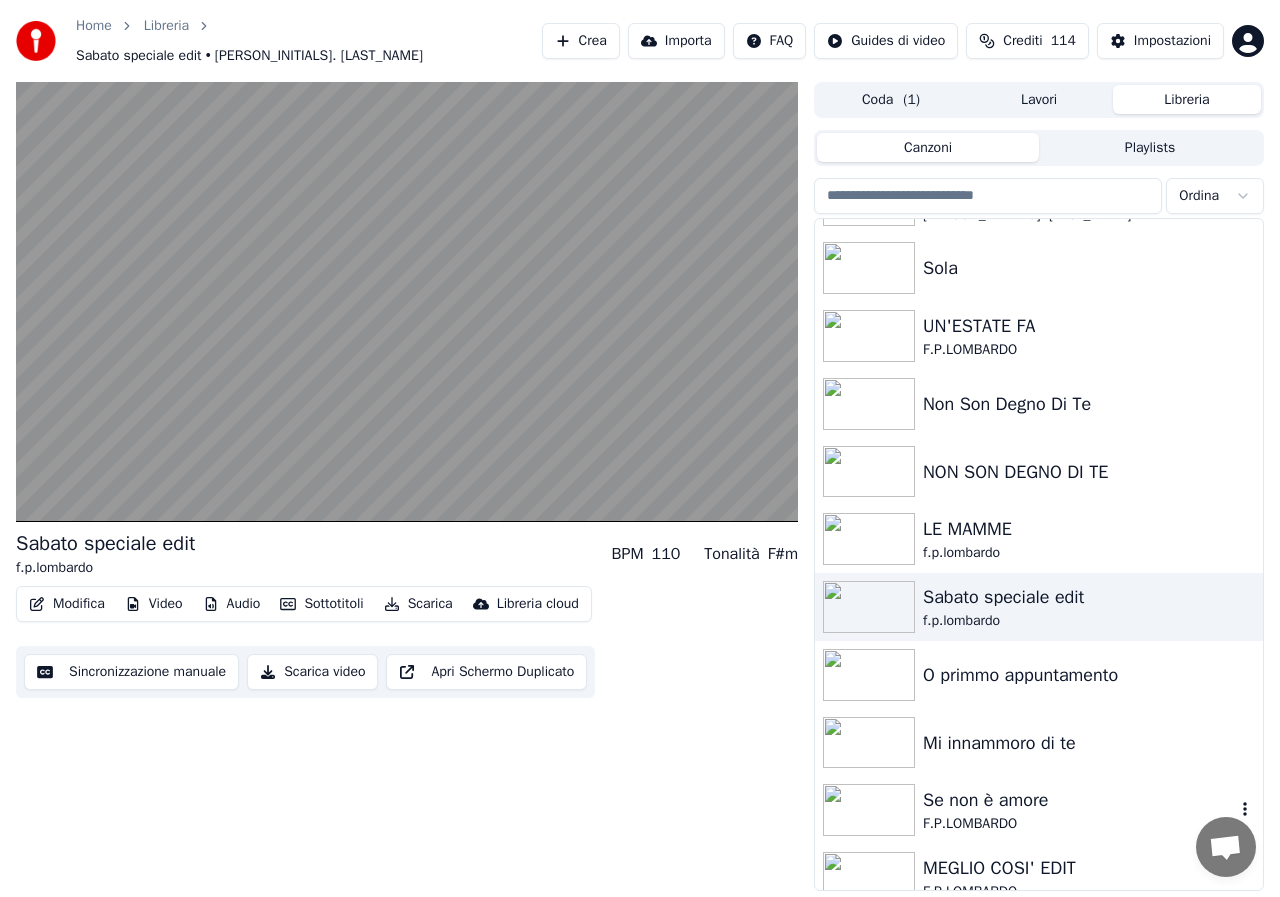 click at bounding box center (869, 810) 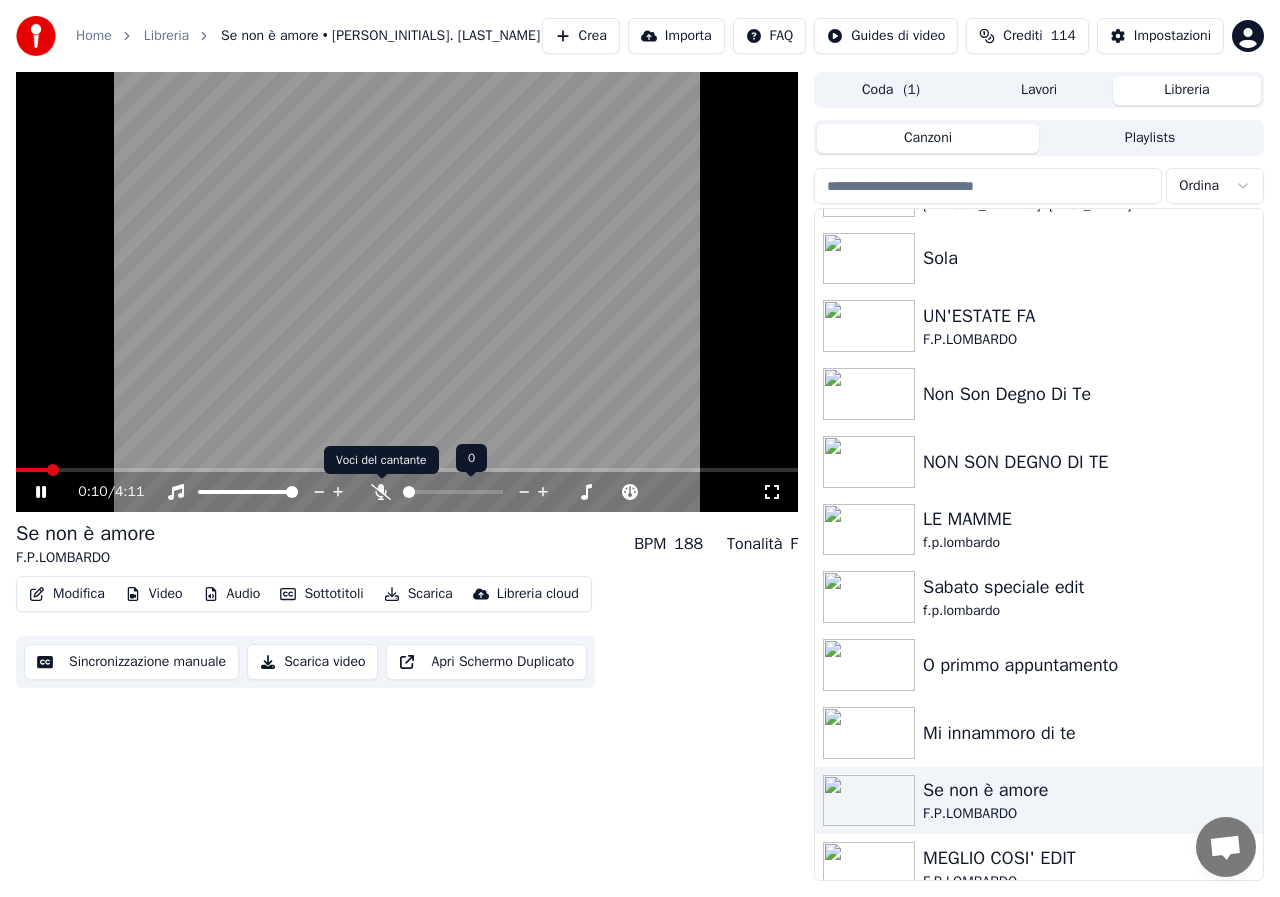 click at bounding box center [381, 492] 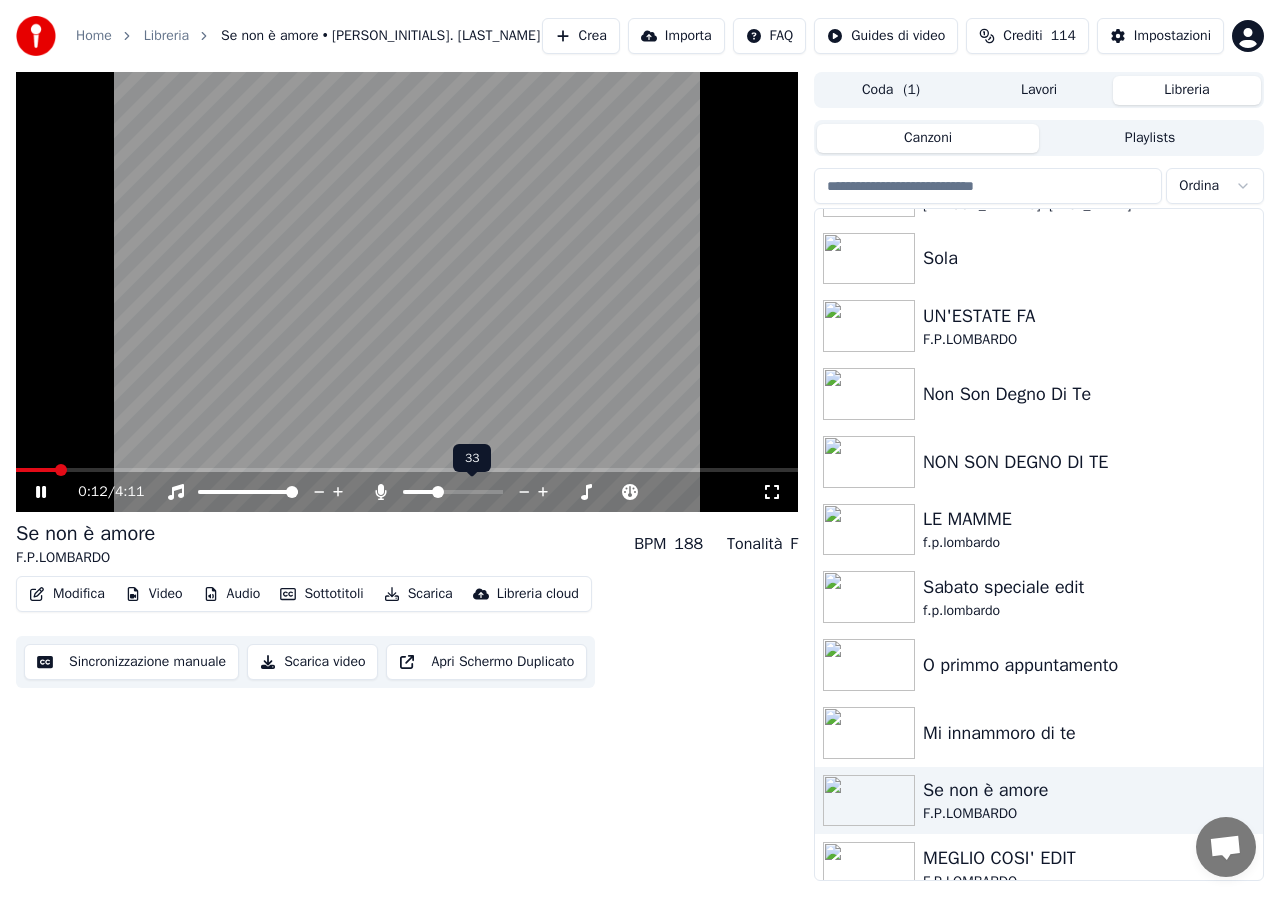 click at bounding box center (438, 492) 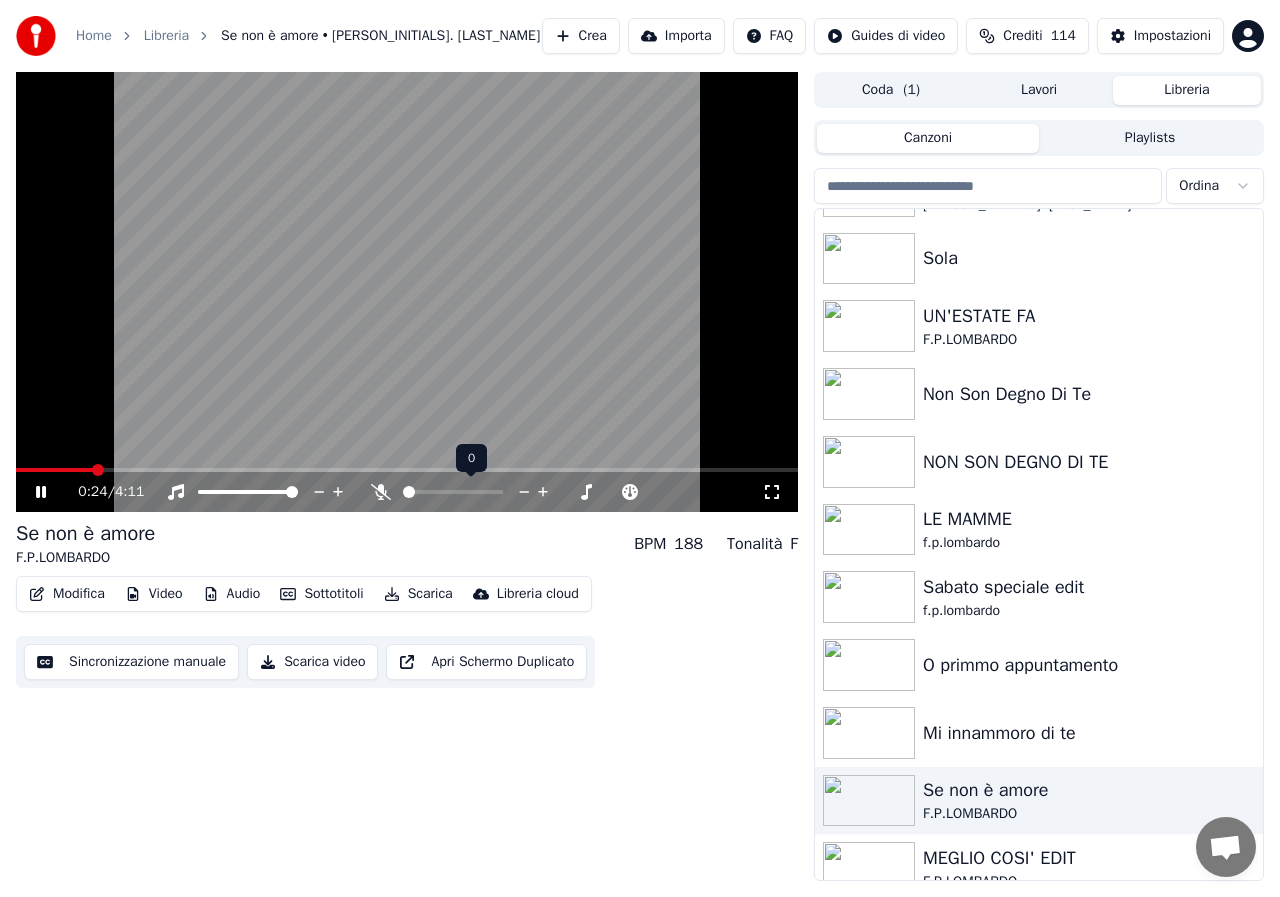 click at bounding box center [409, 492] 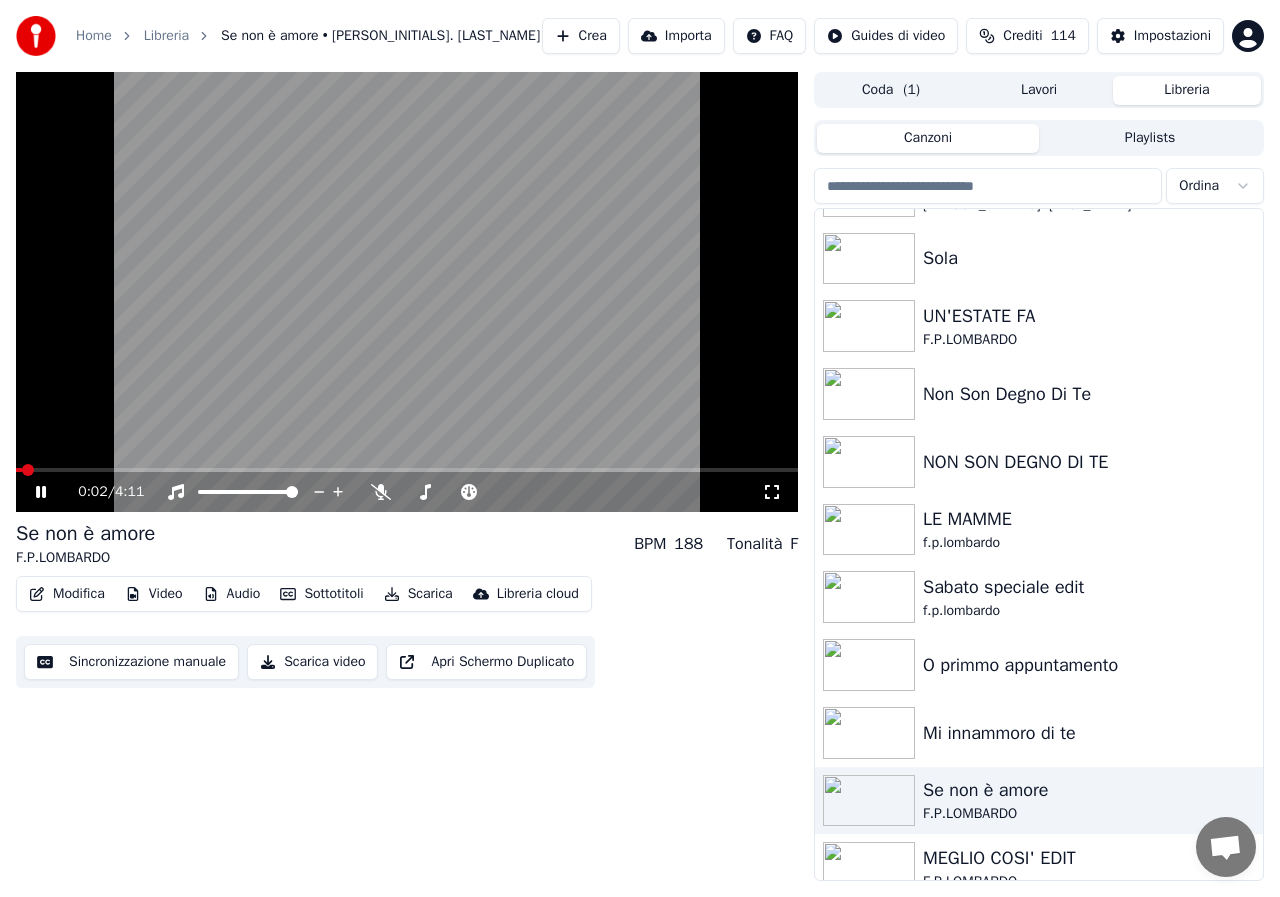 click at bounding box center [19, 470] 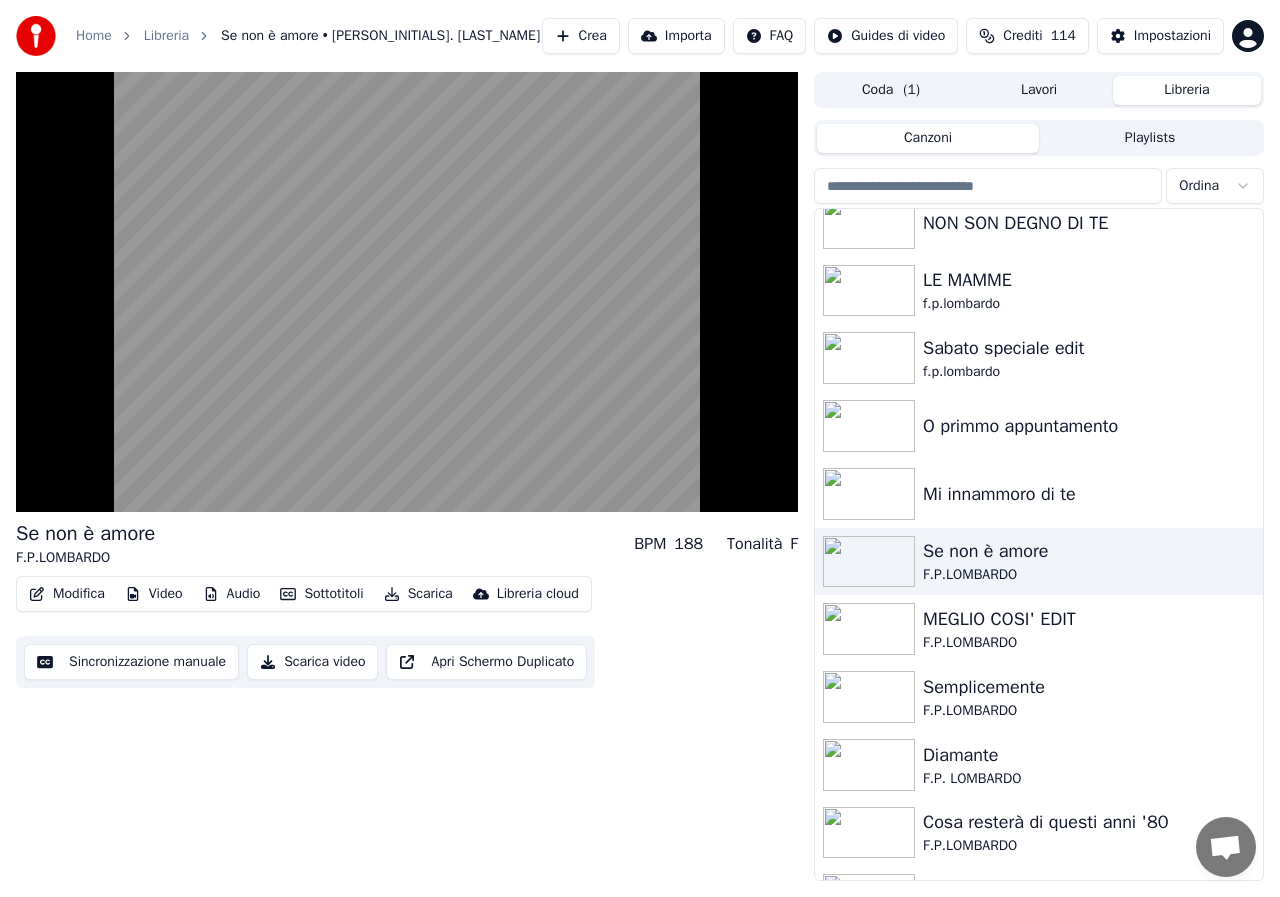 scroll, scrollTop: 2972, scrollLeft: 0, axis: vertical 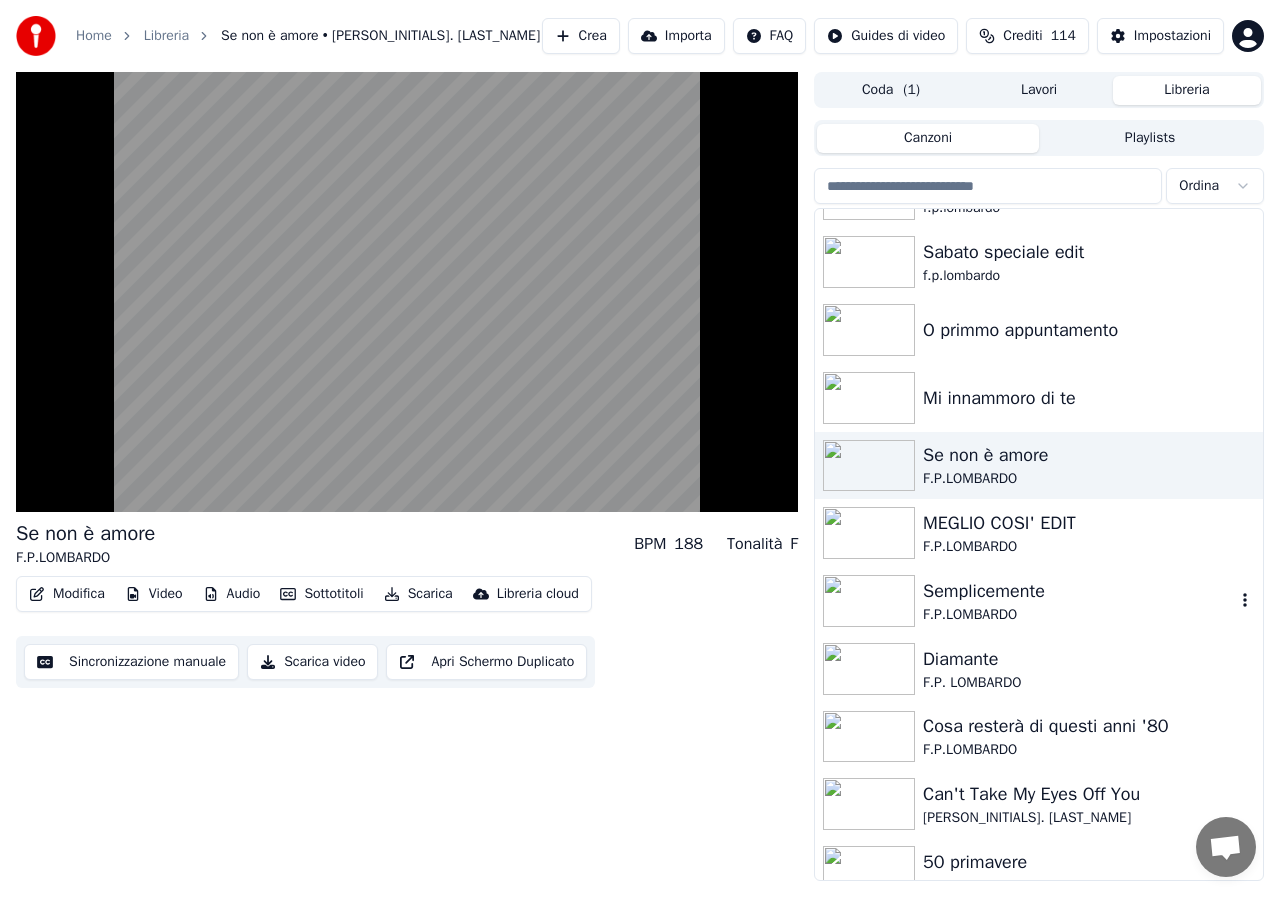 click on "Semplicemente" at bounding box center (1079, 591) 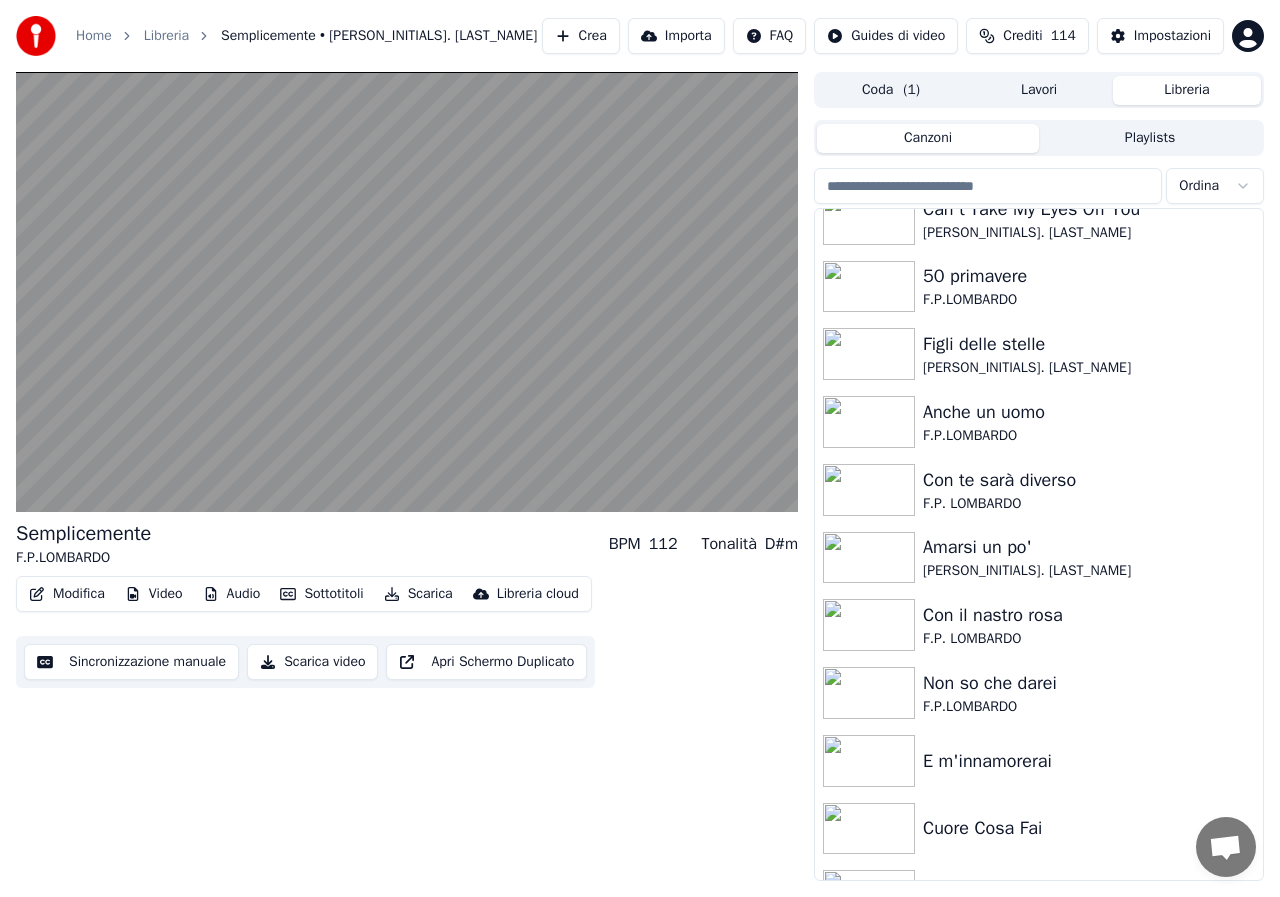 scroll, scrollTop: 3572, scrollLeft: 0, axis: vertical 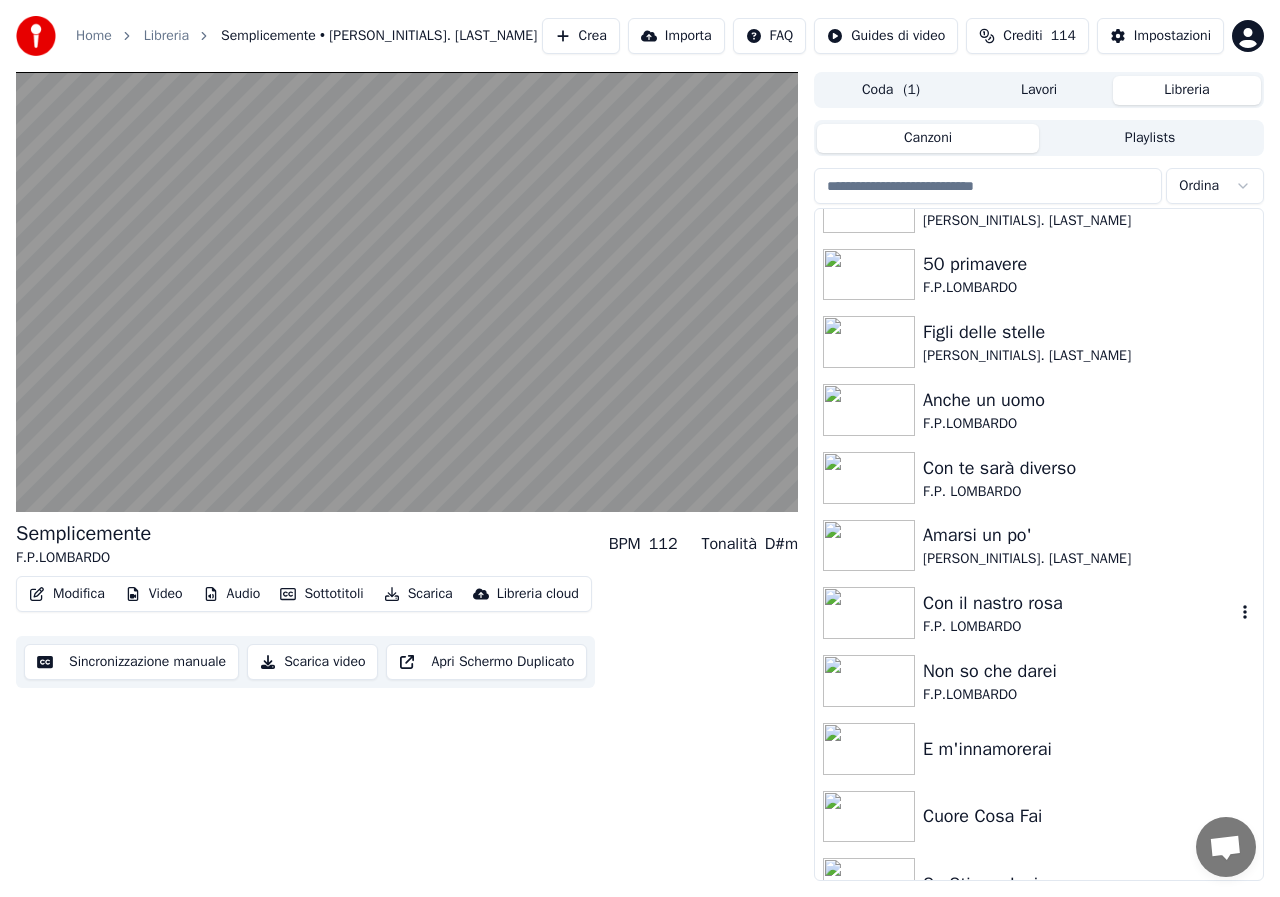 click at bounding box center [869, 613] 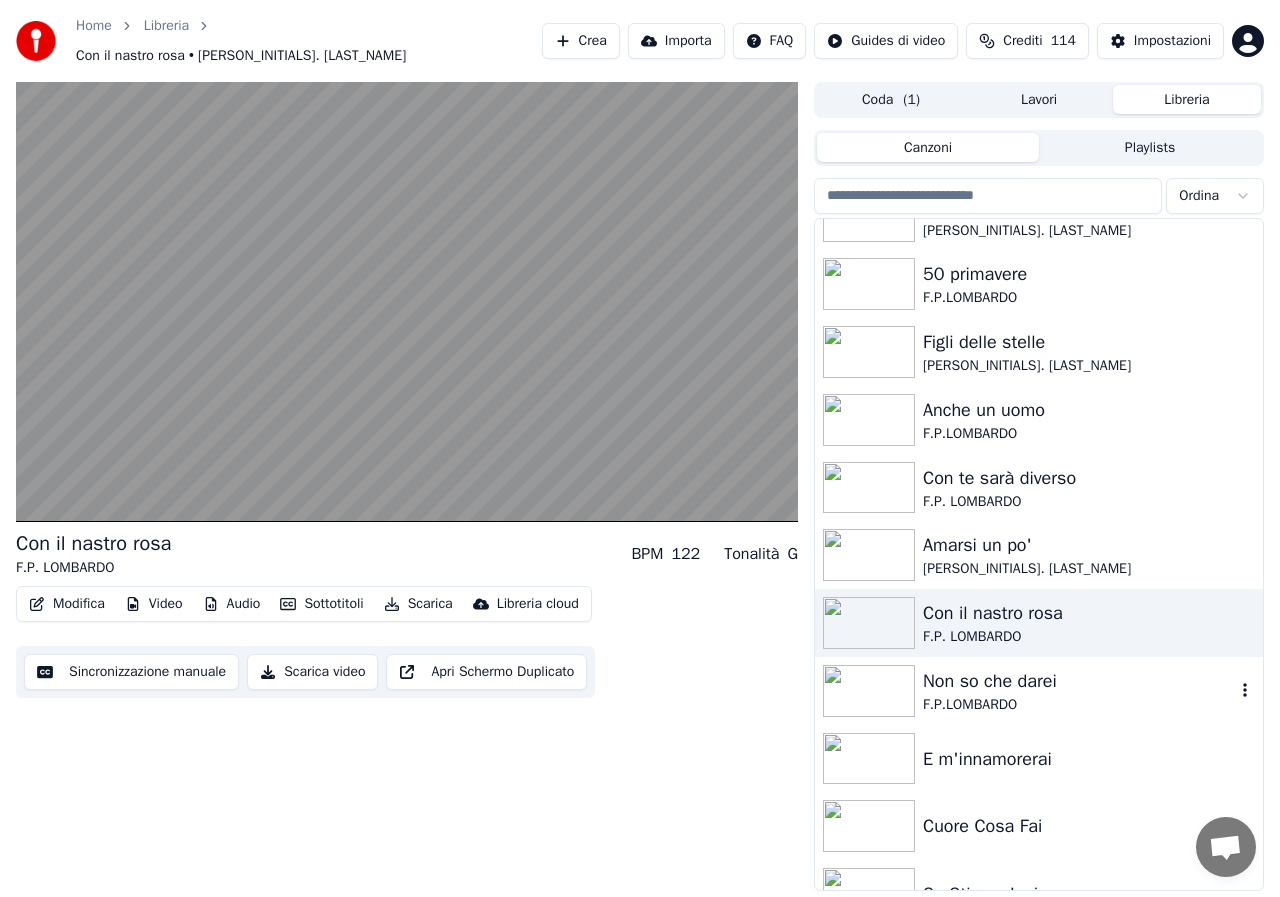 click at bounding box center (869, 691) 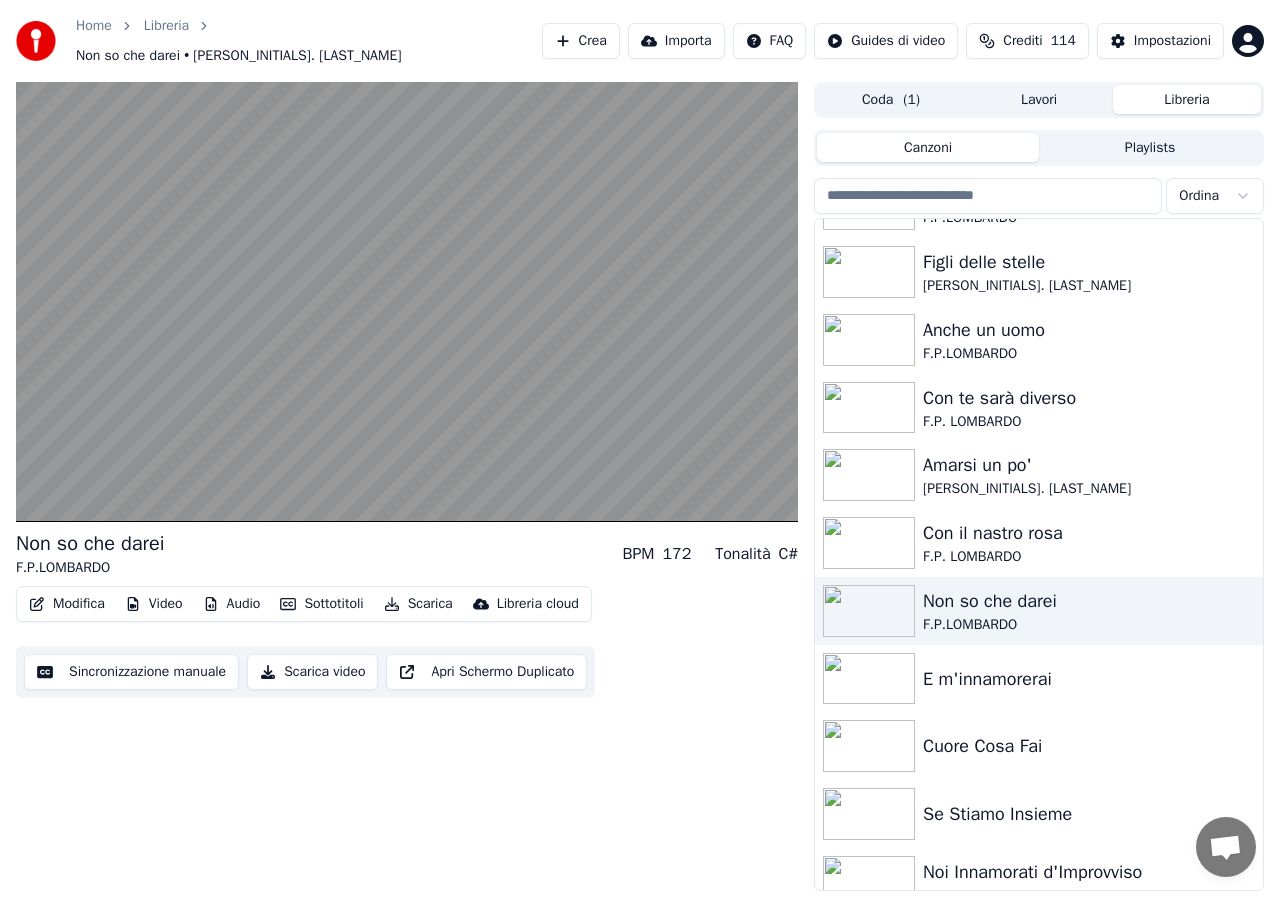 scroll, scrollTop: 3692, scrollLeft: 0, axis: vertical 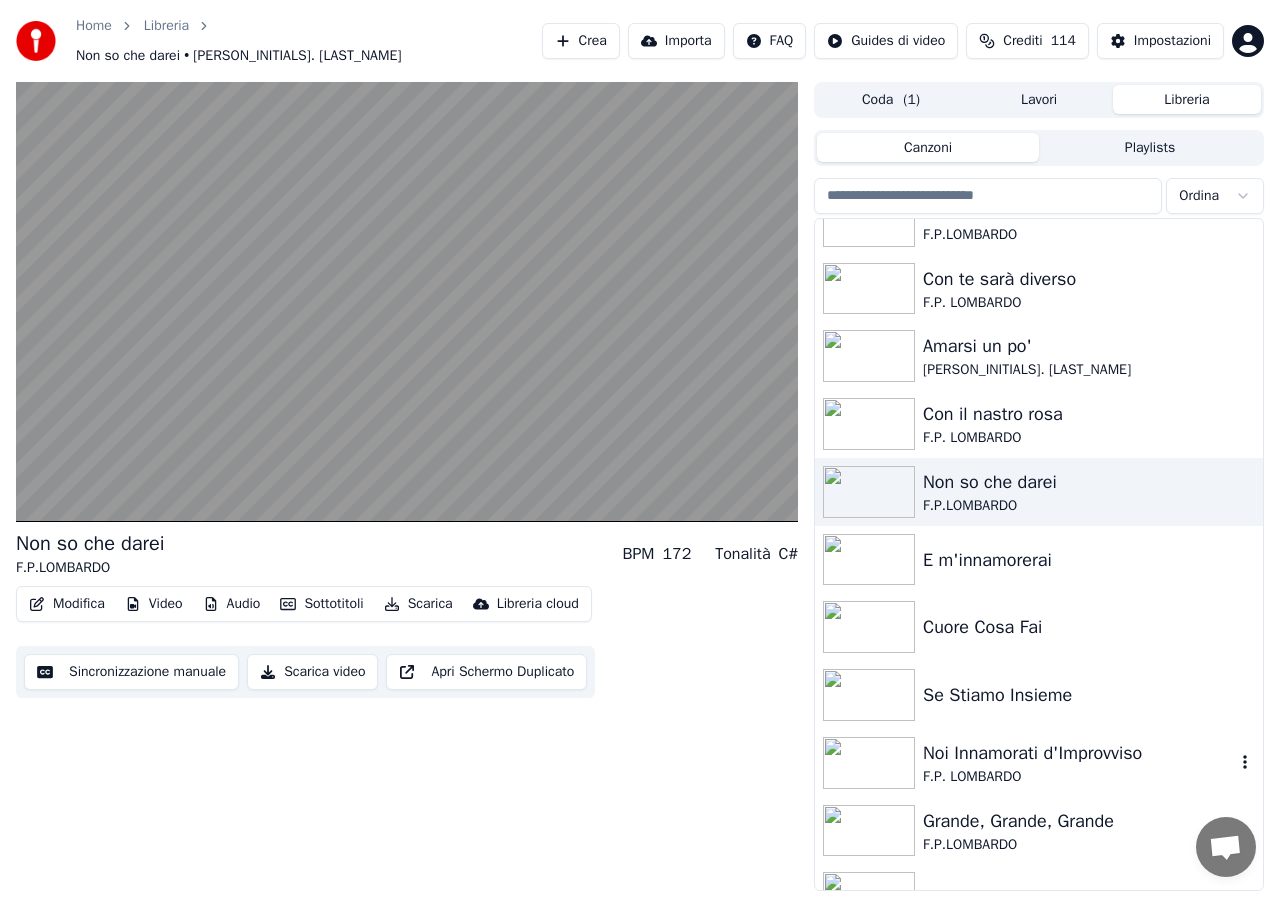 click on "F.P. LOMBARDO" at bounding box center (1079, 777) 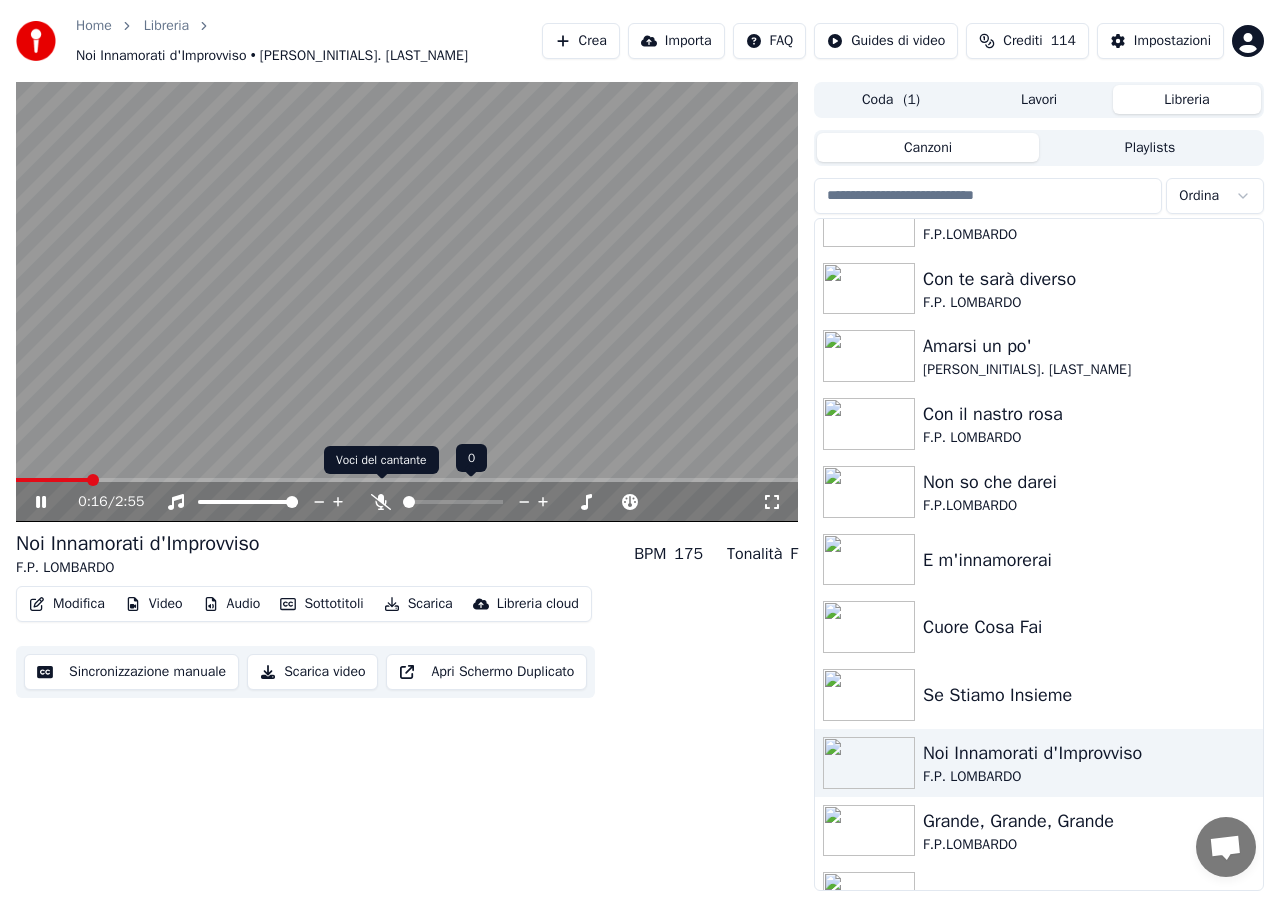 click at bounding box center [381, 502] 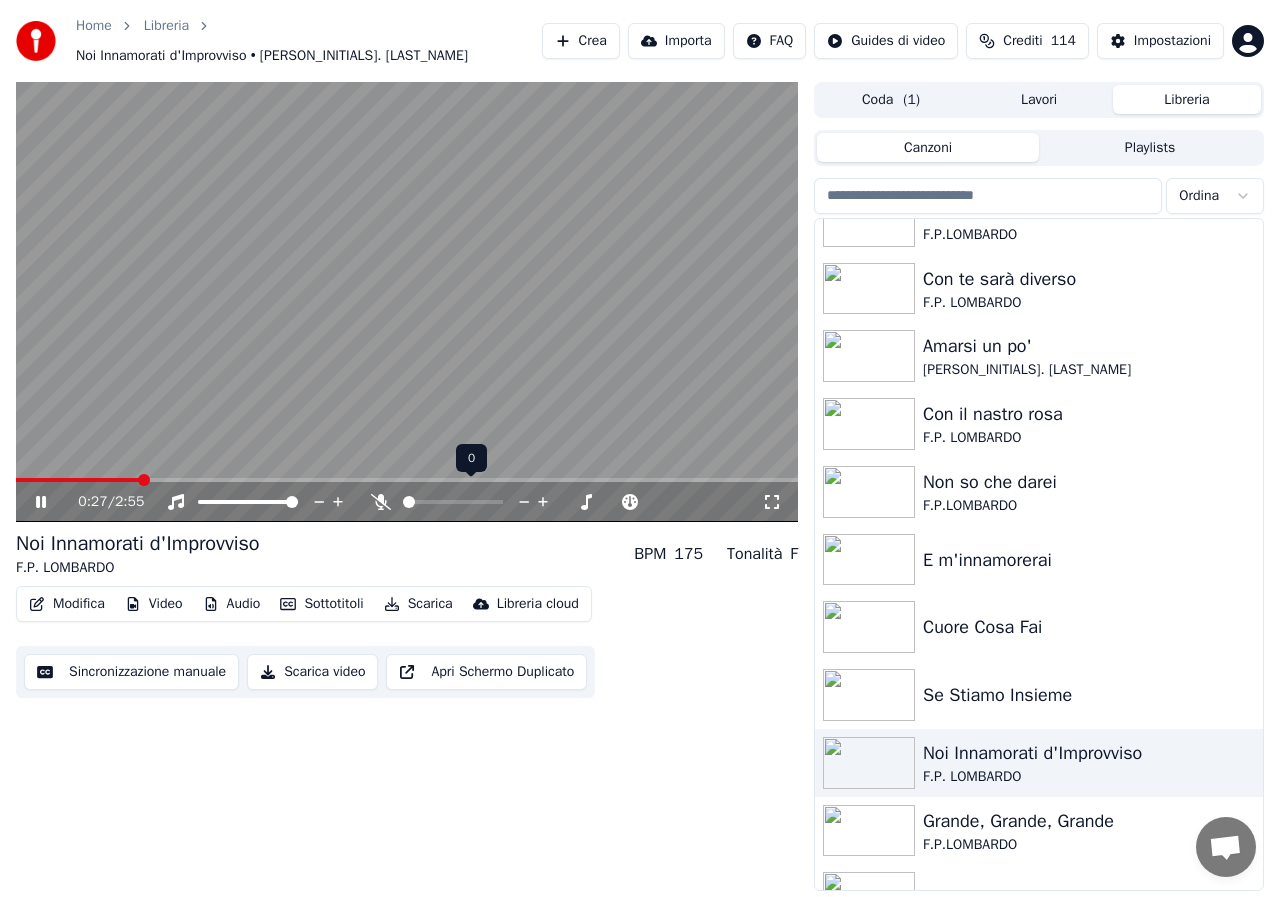 click at bounding box center (409, 502) 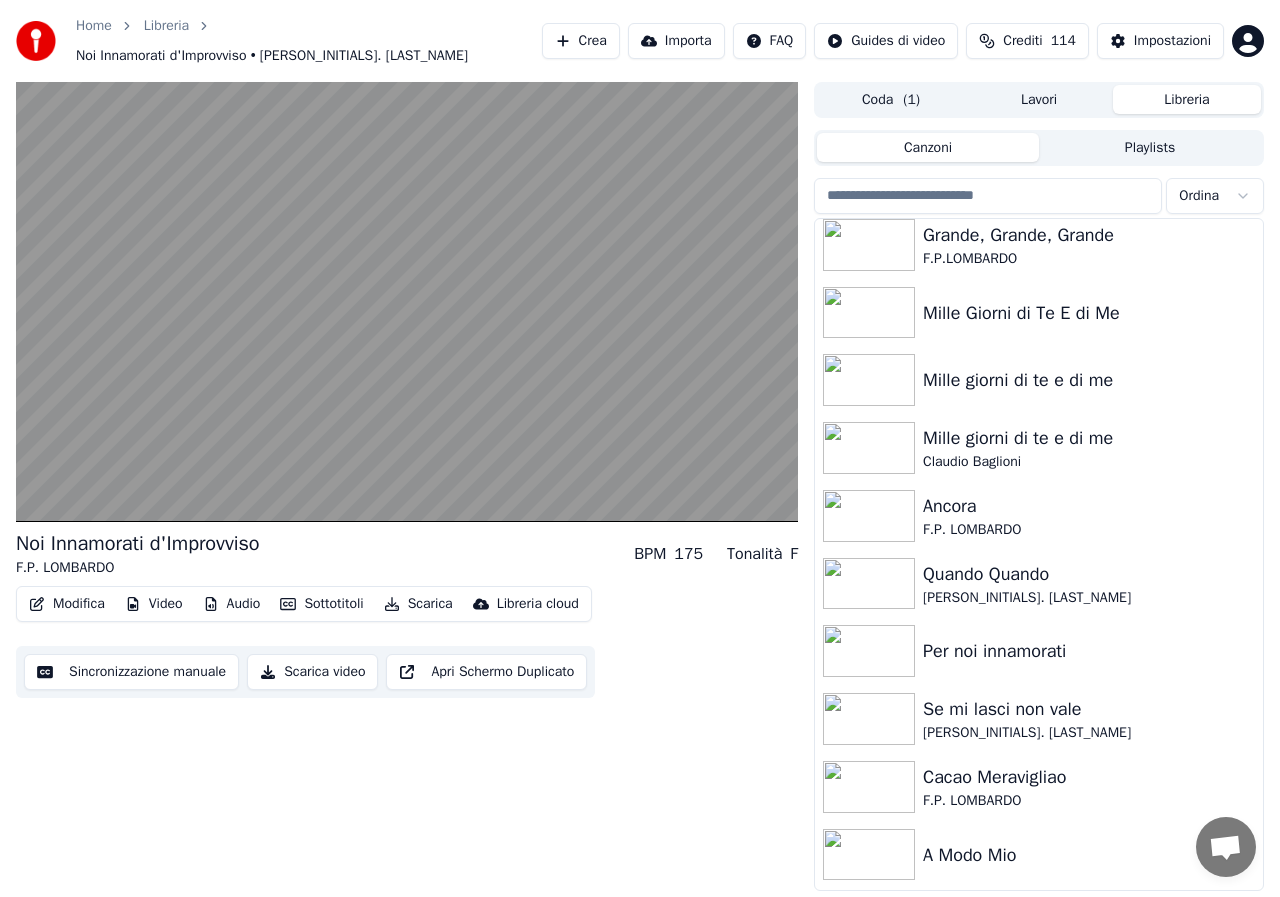 scroll, scrollTop: 4372, scrollLeft: 0, axis: vertical 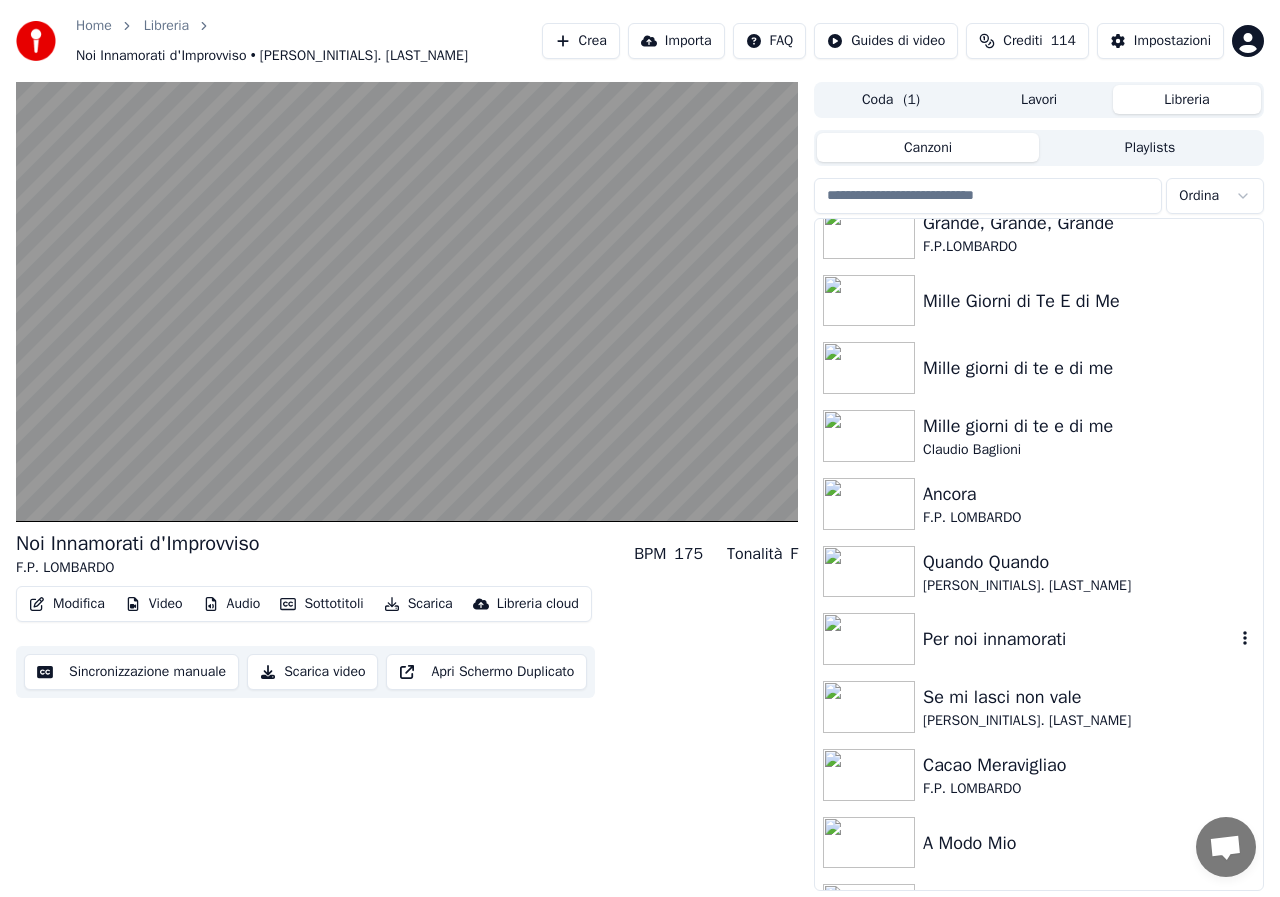 click on "Per noi innamorati" at bounding box center [1079, 639] 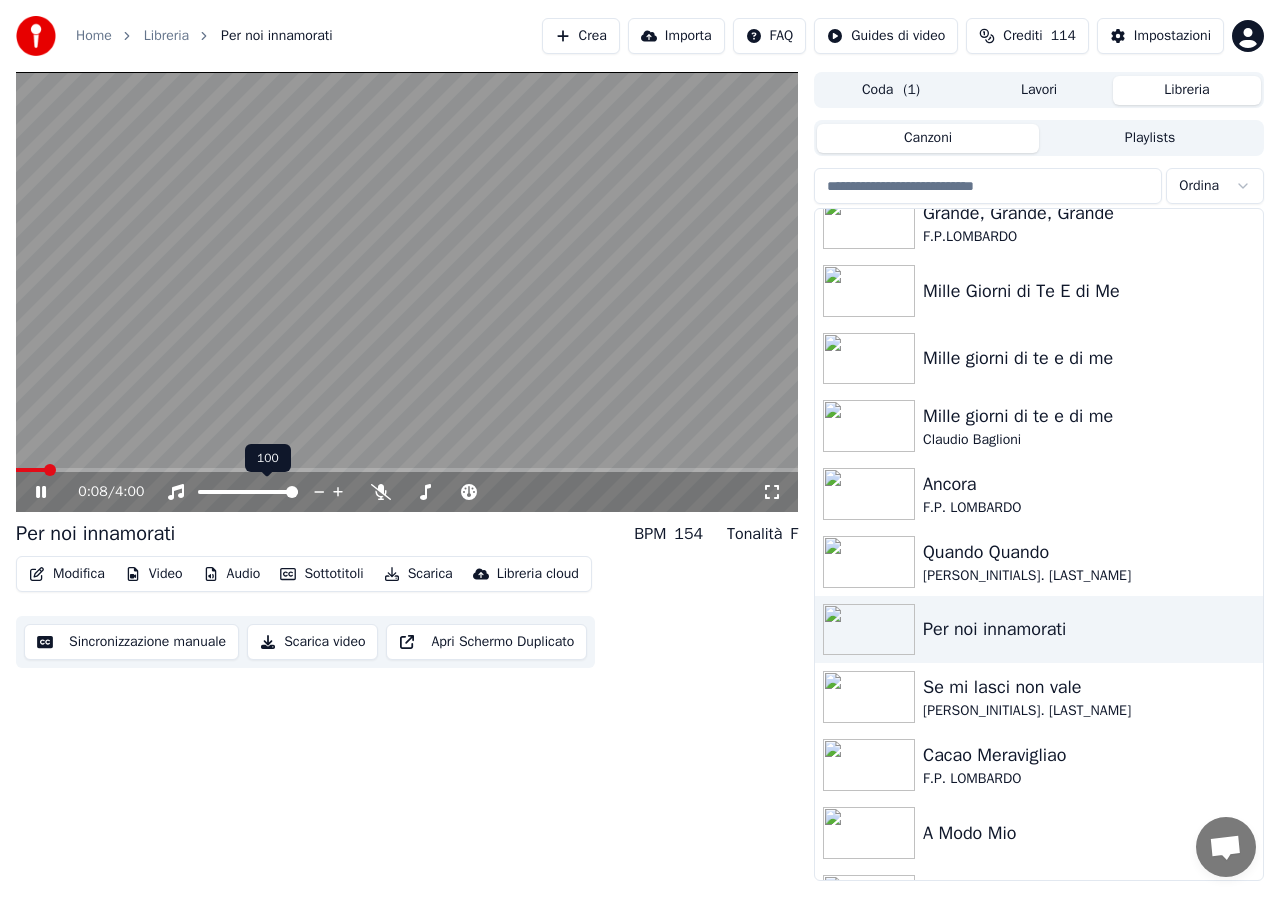 click at bounding box center (248, 492) 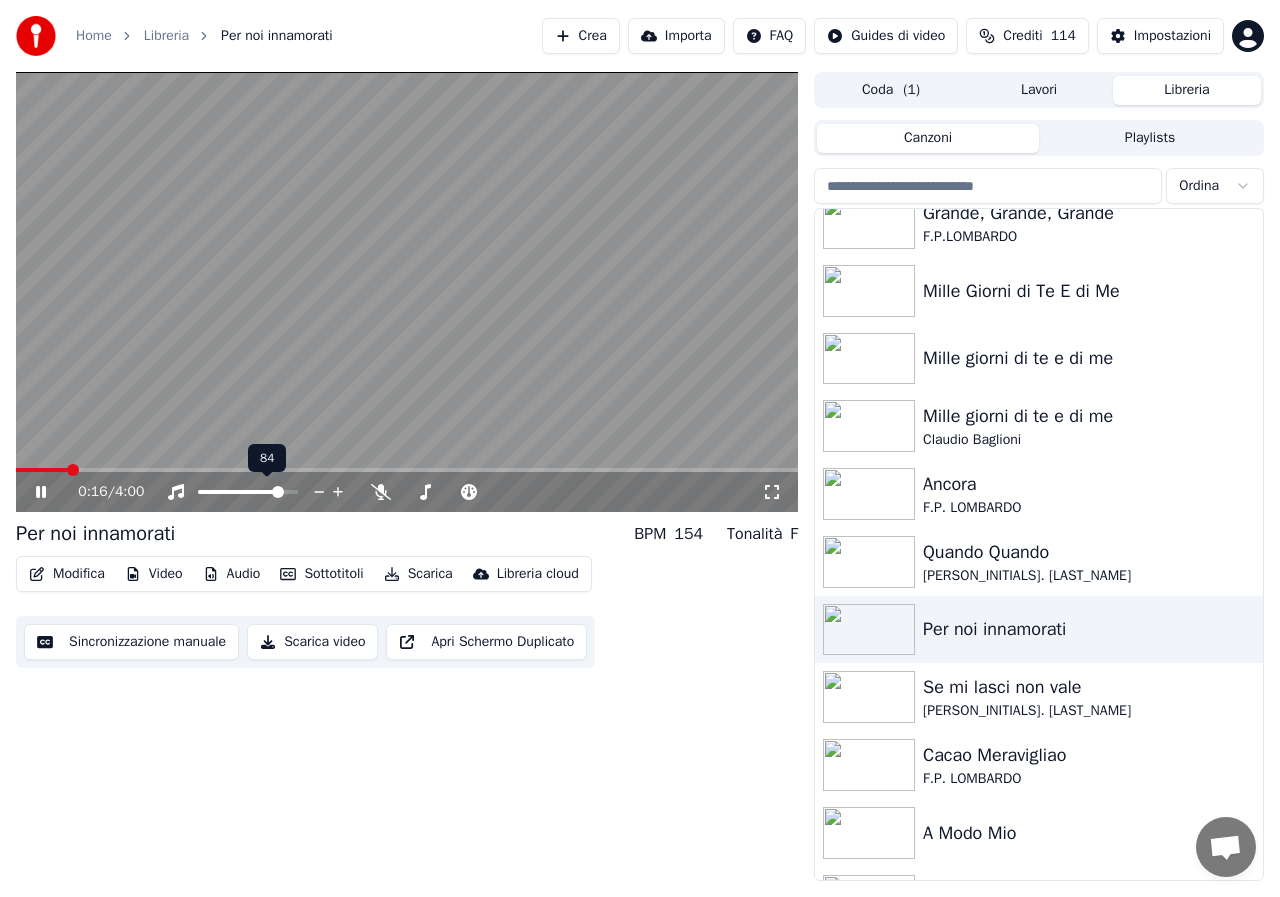 click at bounding box center (248, 492) 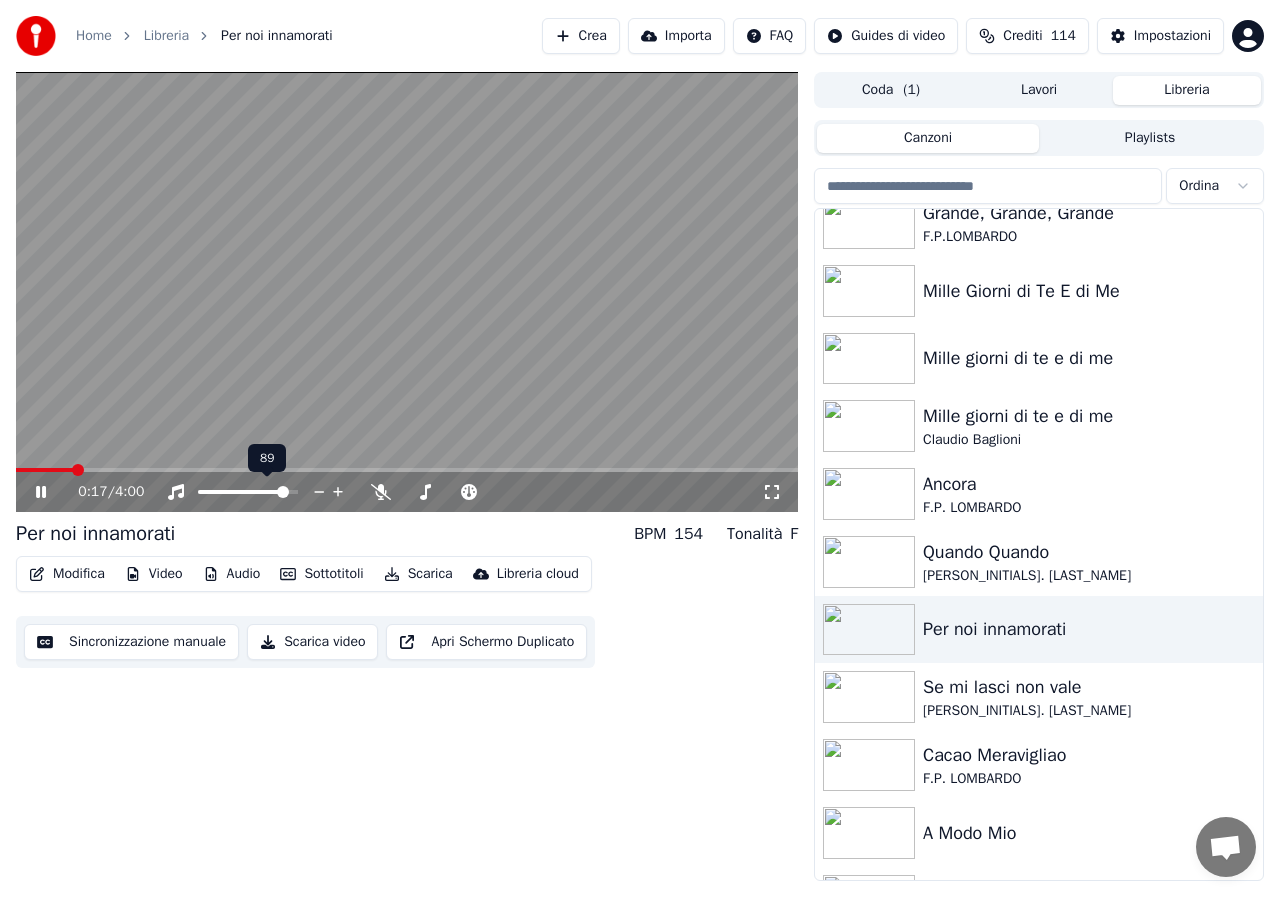 click at bounding box center (248, 492) 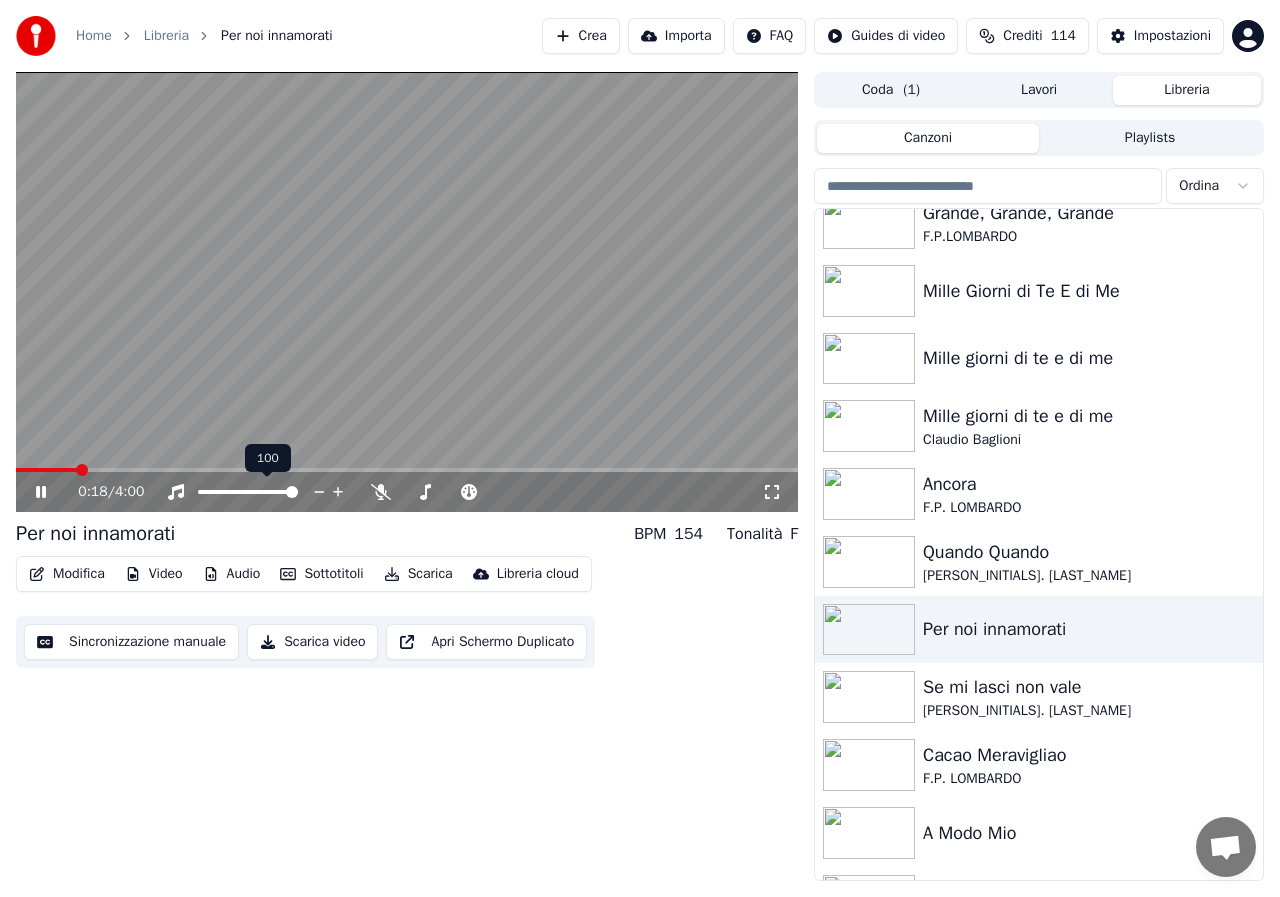 click at bounding box center (292, 492) 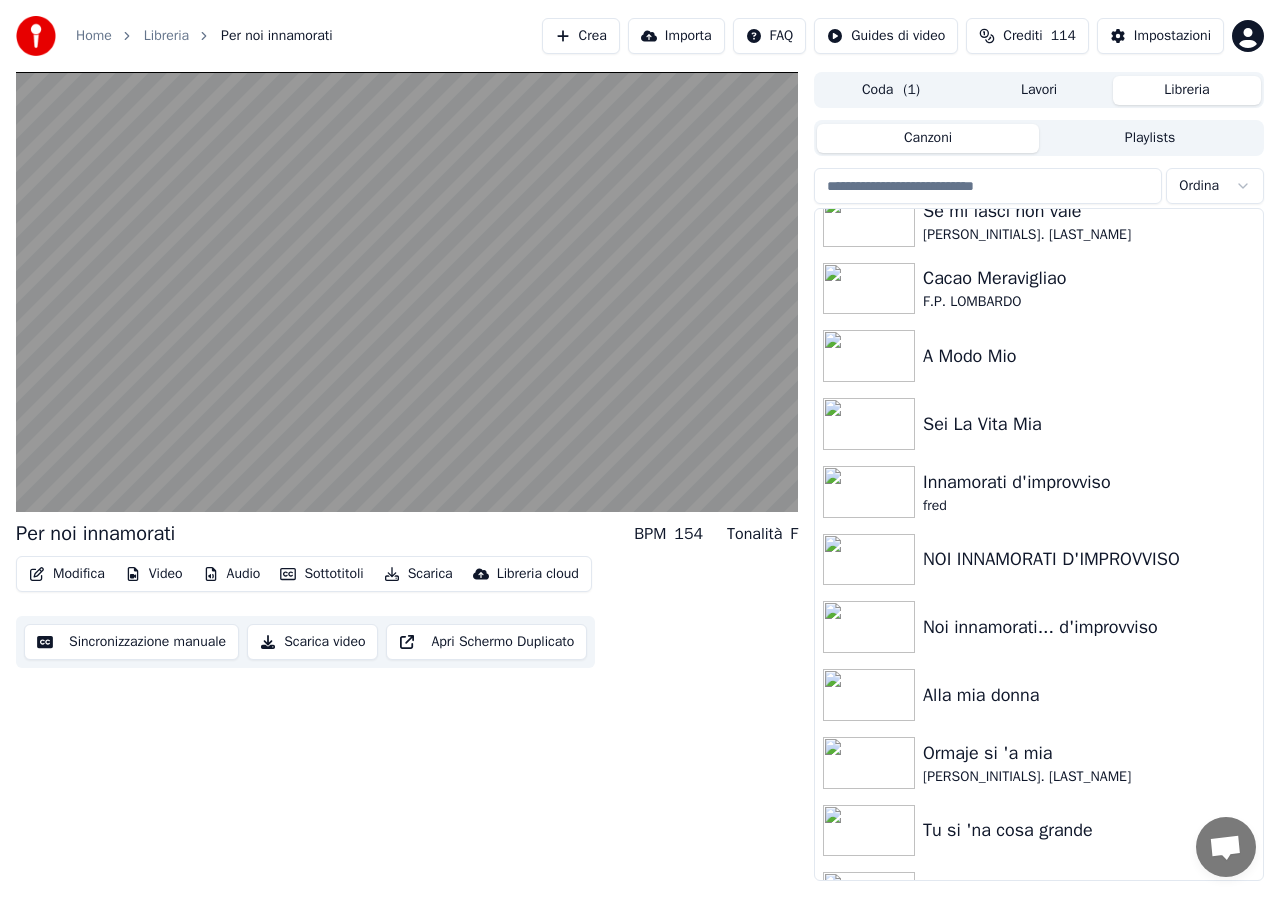 scroll, scrollTop: 4852, scrollLeft: 0, axis: vertical 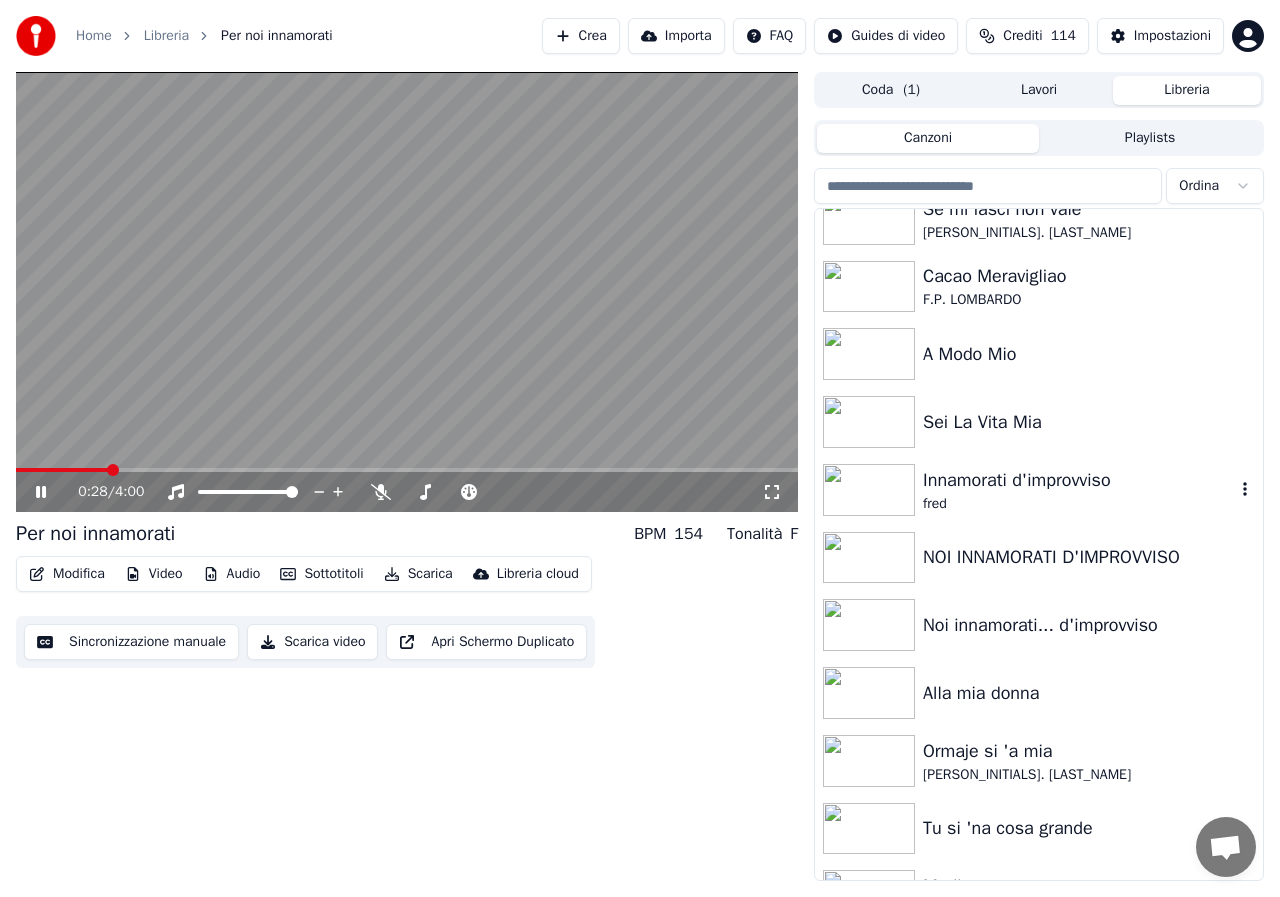 click at bounding box center (869, 490) 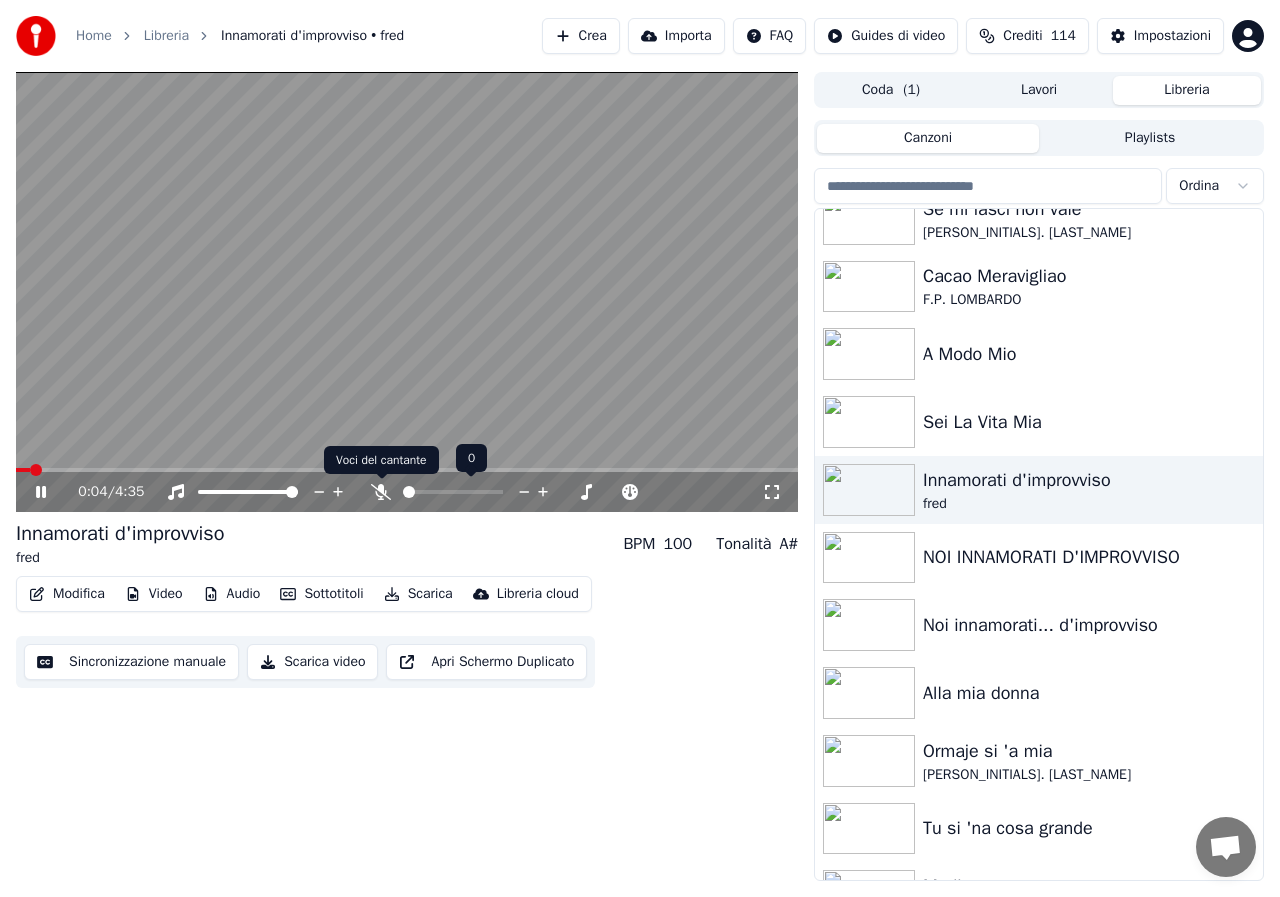 click at bounding box center [381, 492] 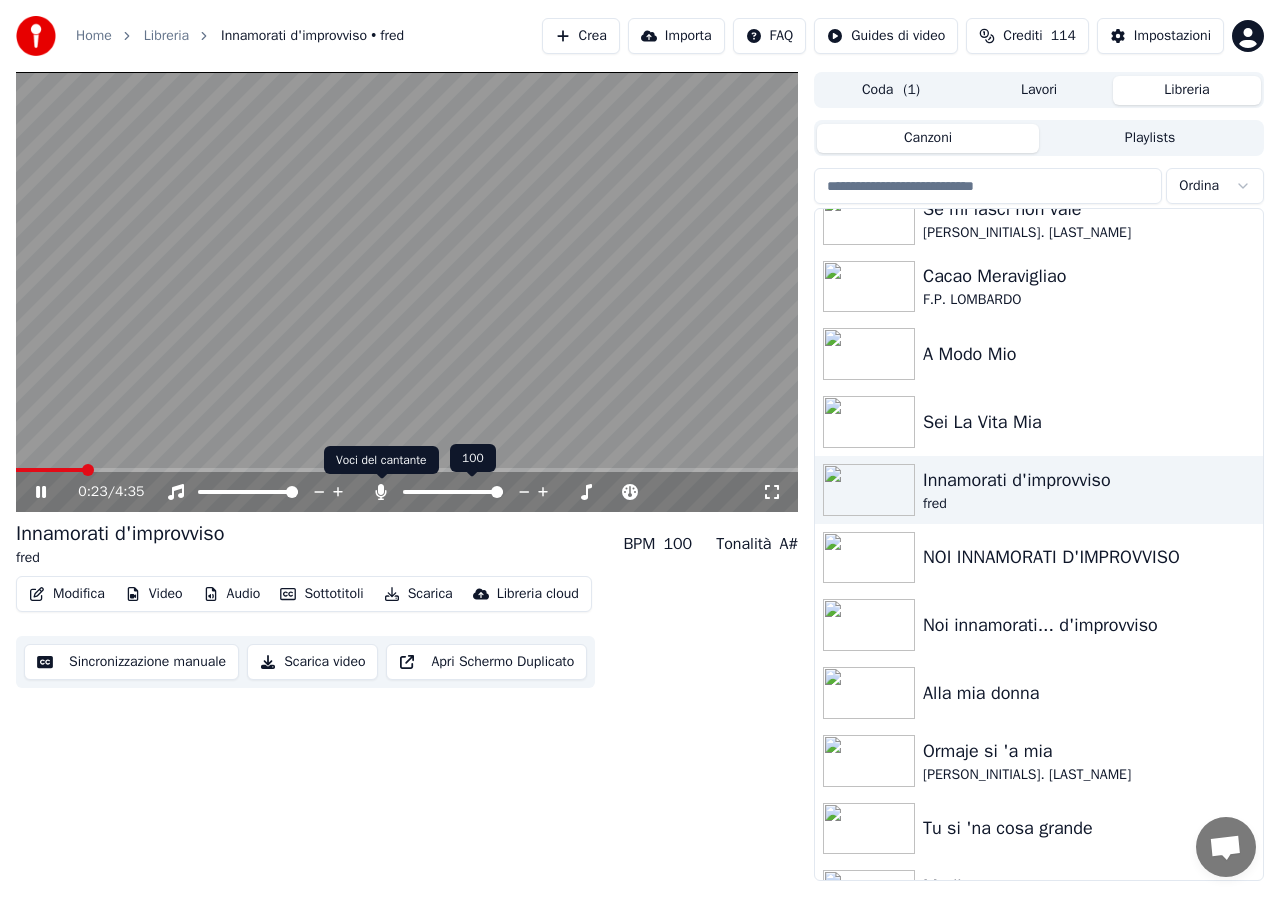 click at bounding box center (381, 492) 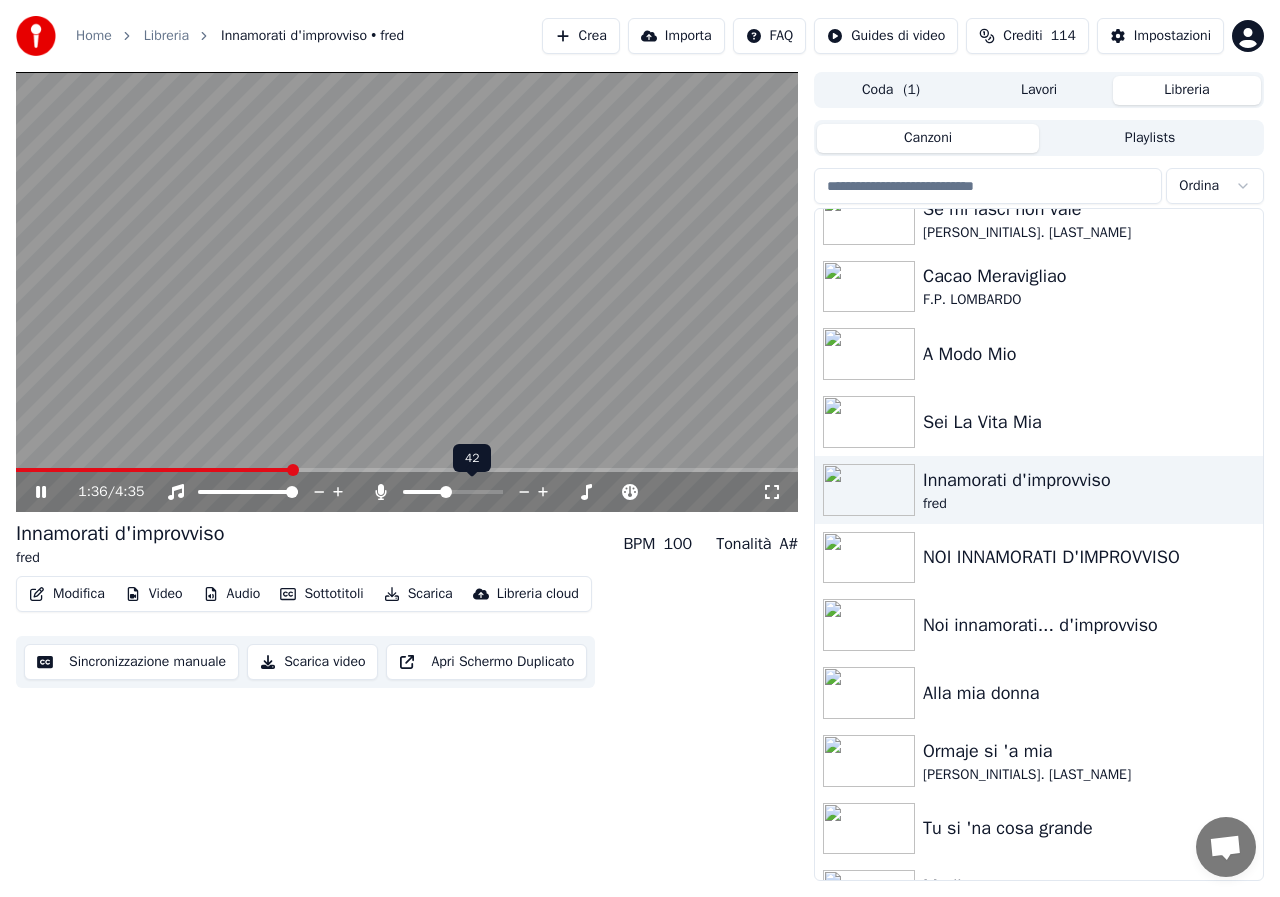 click at bounding box center (453, 492) 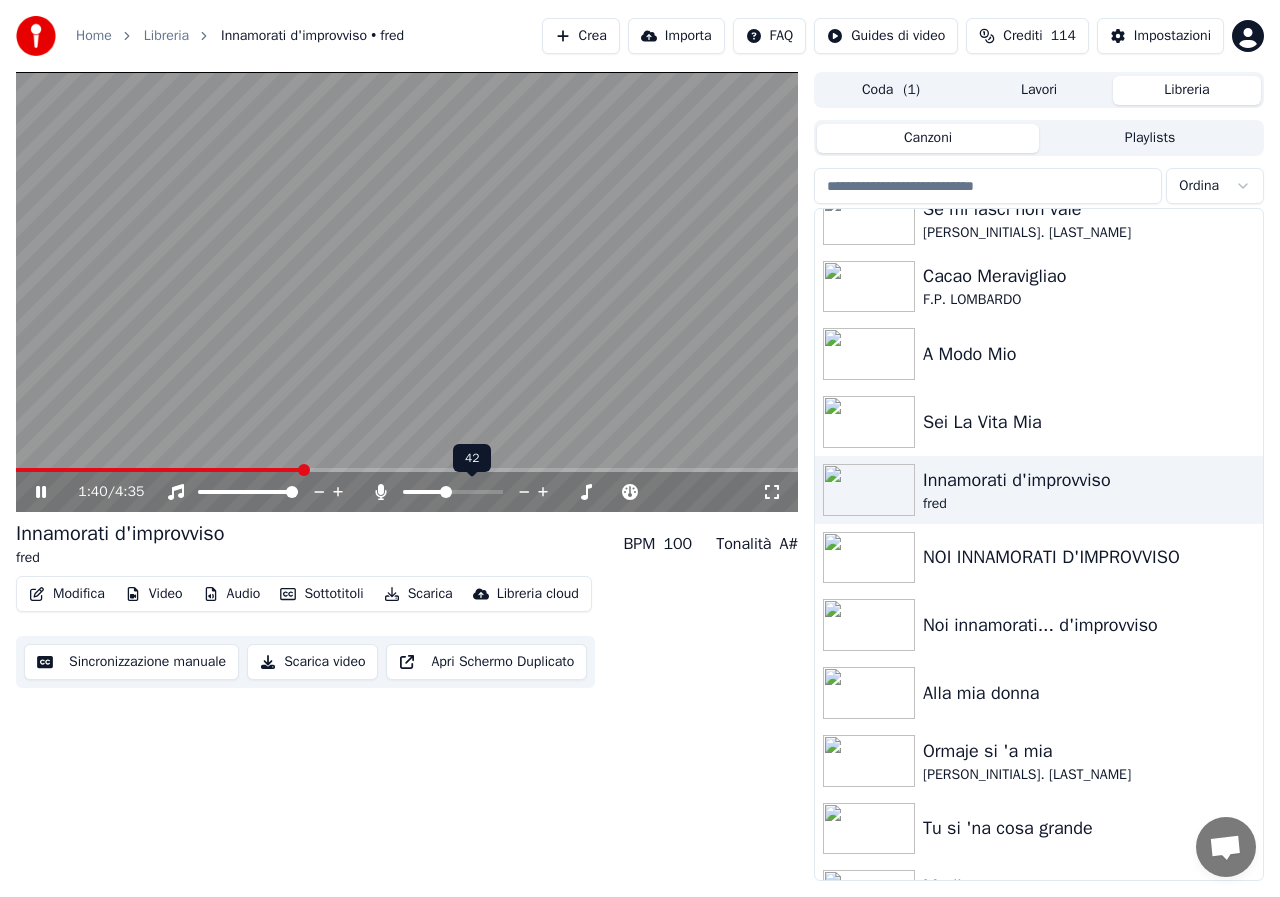 click at bounding box center (424, 492) 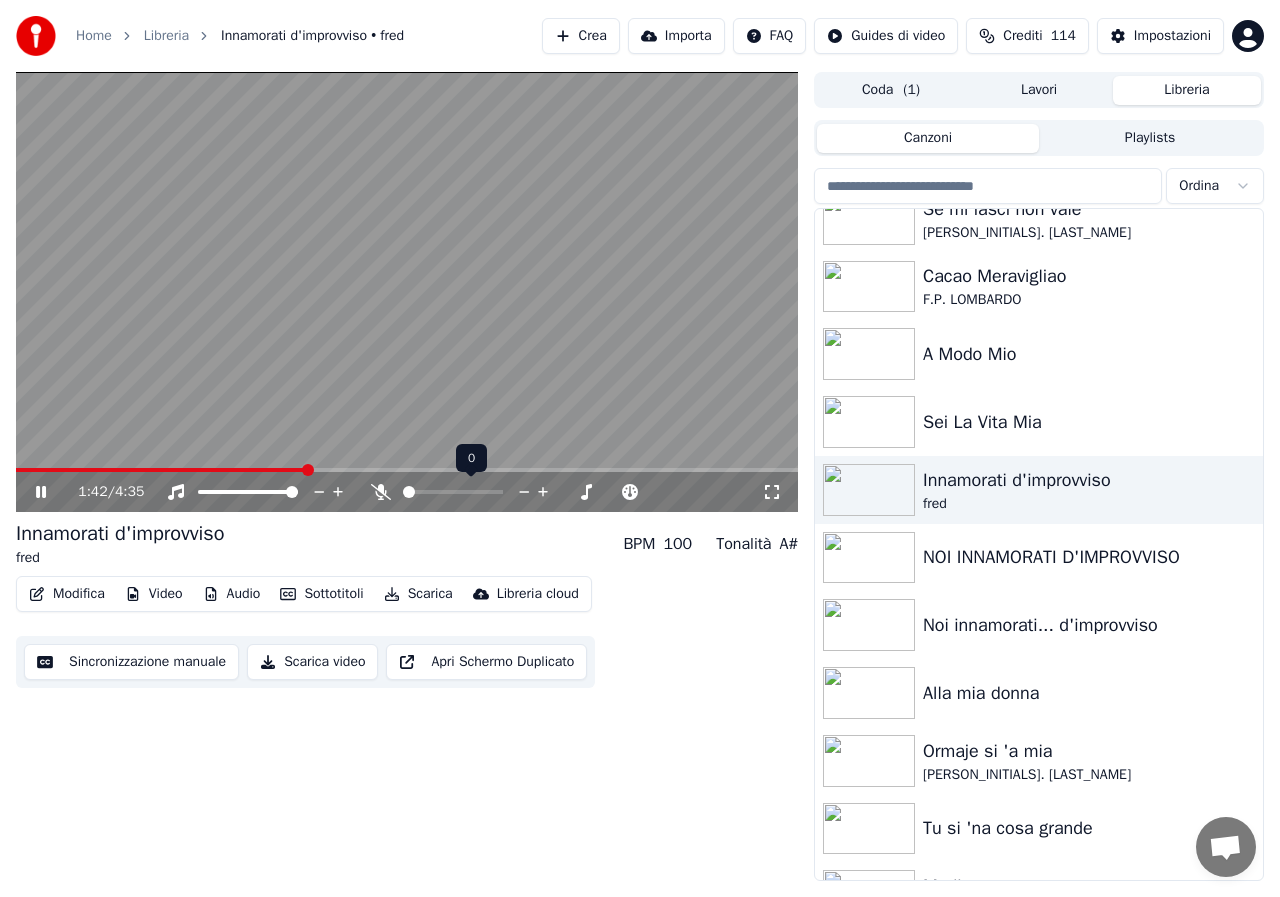 click at bounding box center (409, 492) 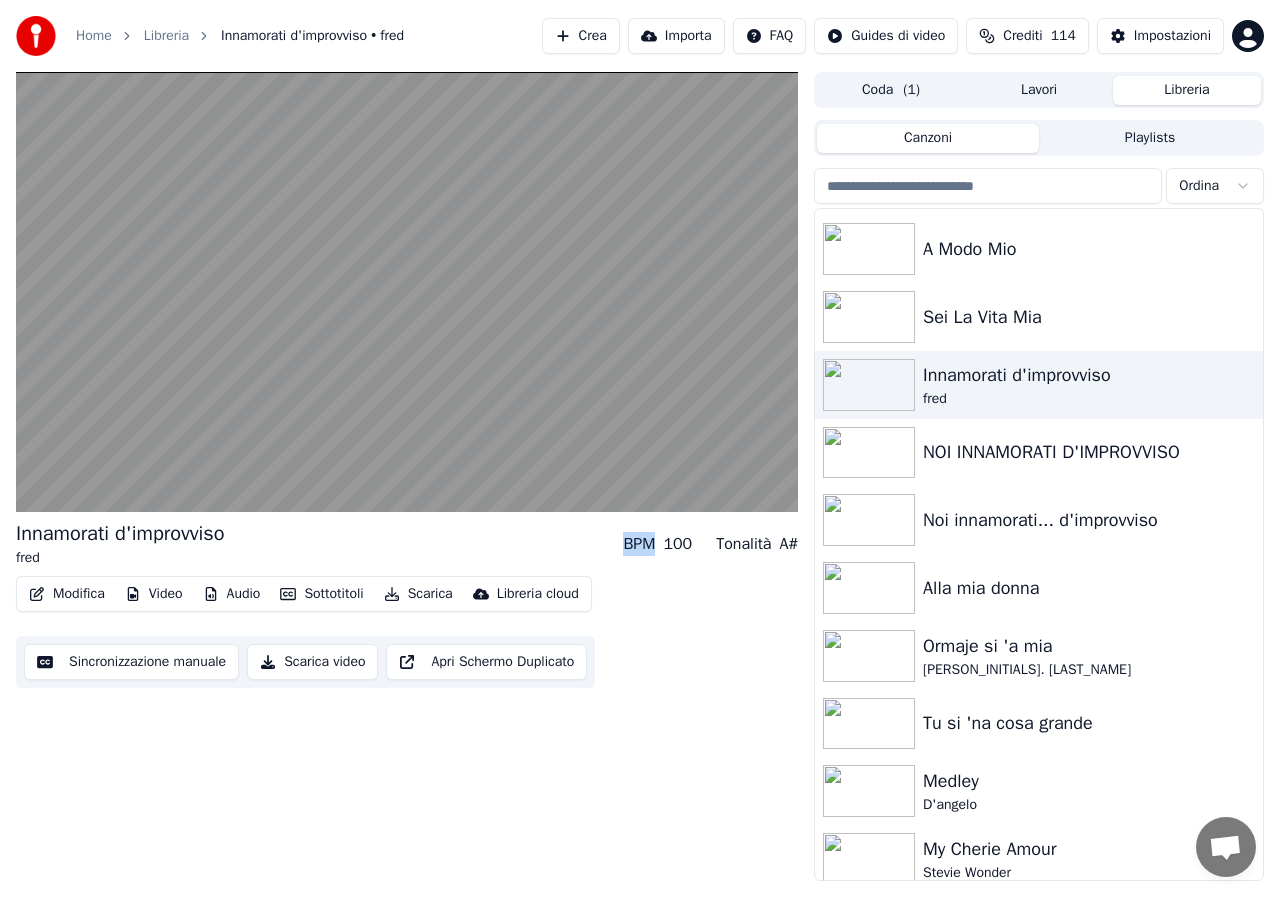 scroll, scrollTop: 4972, scrollLeft: 0, axis: vertical 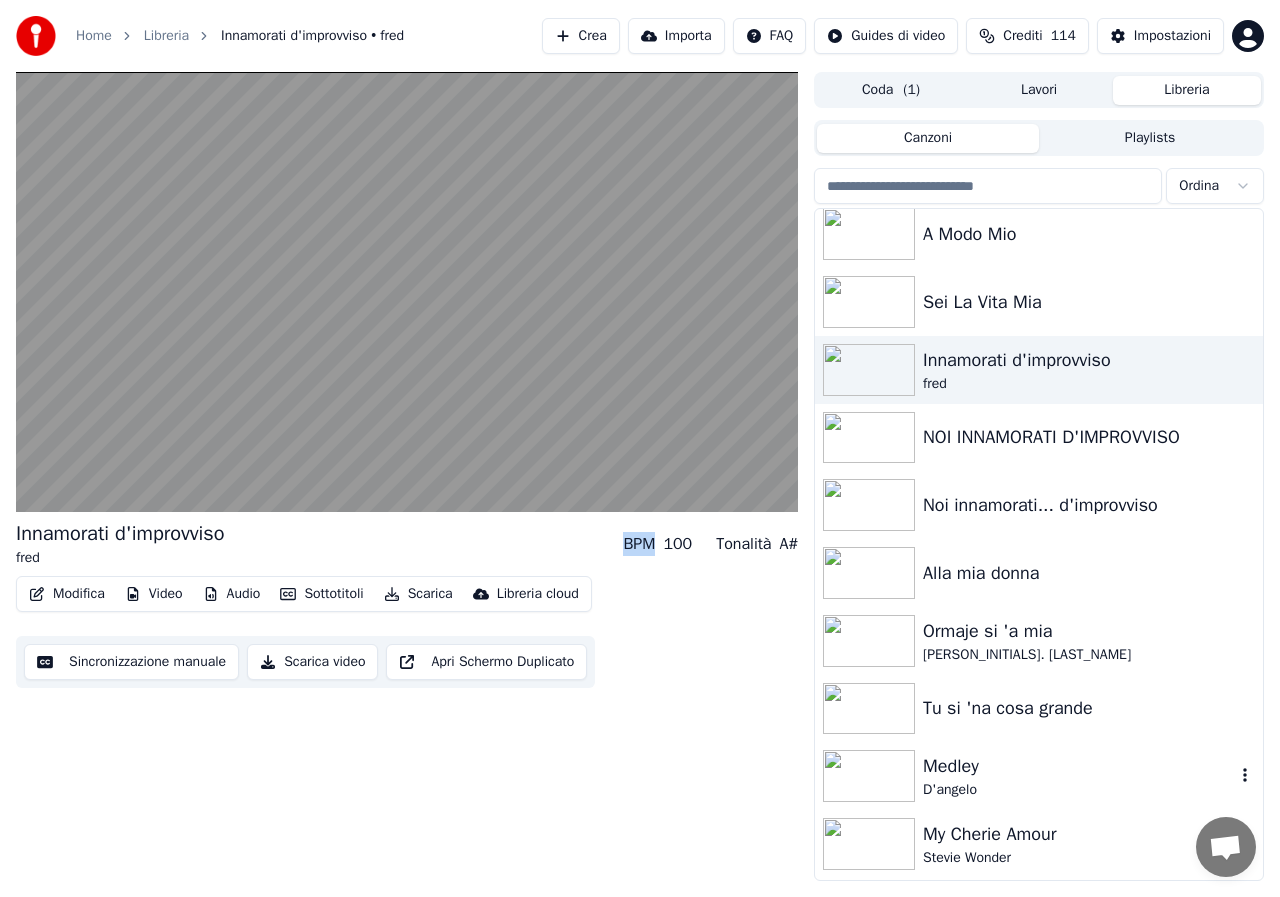 click at bounding box center [869, 776] 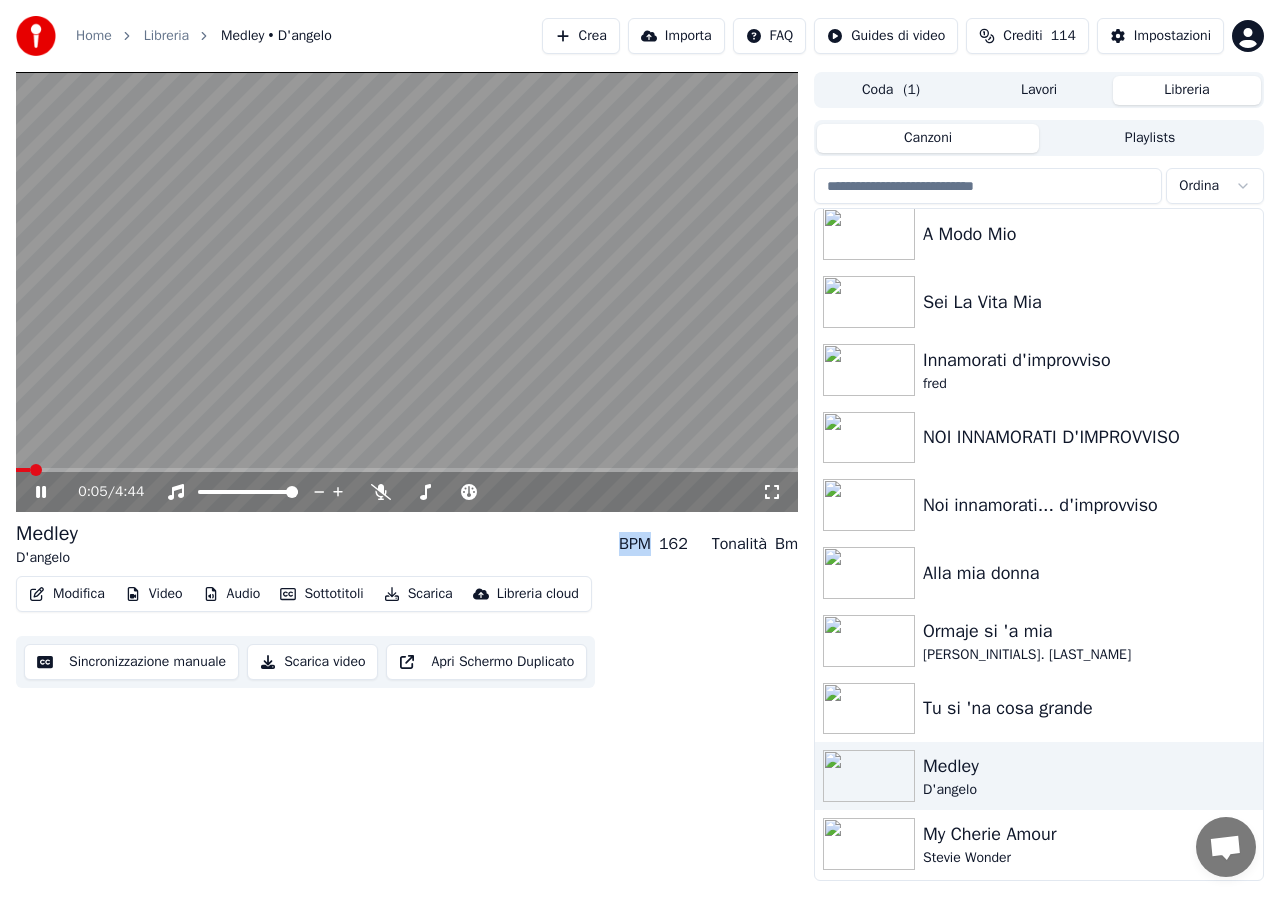 click at bounding box center (23, 470) 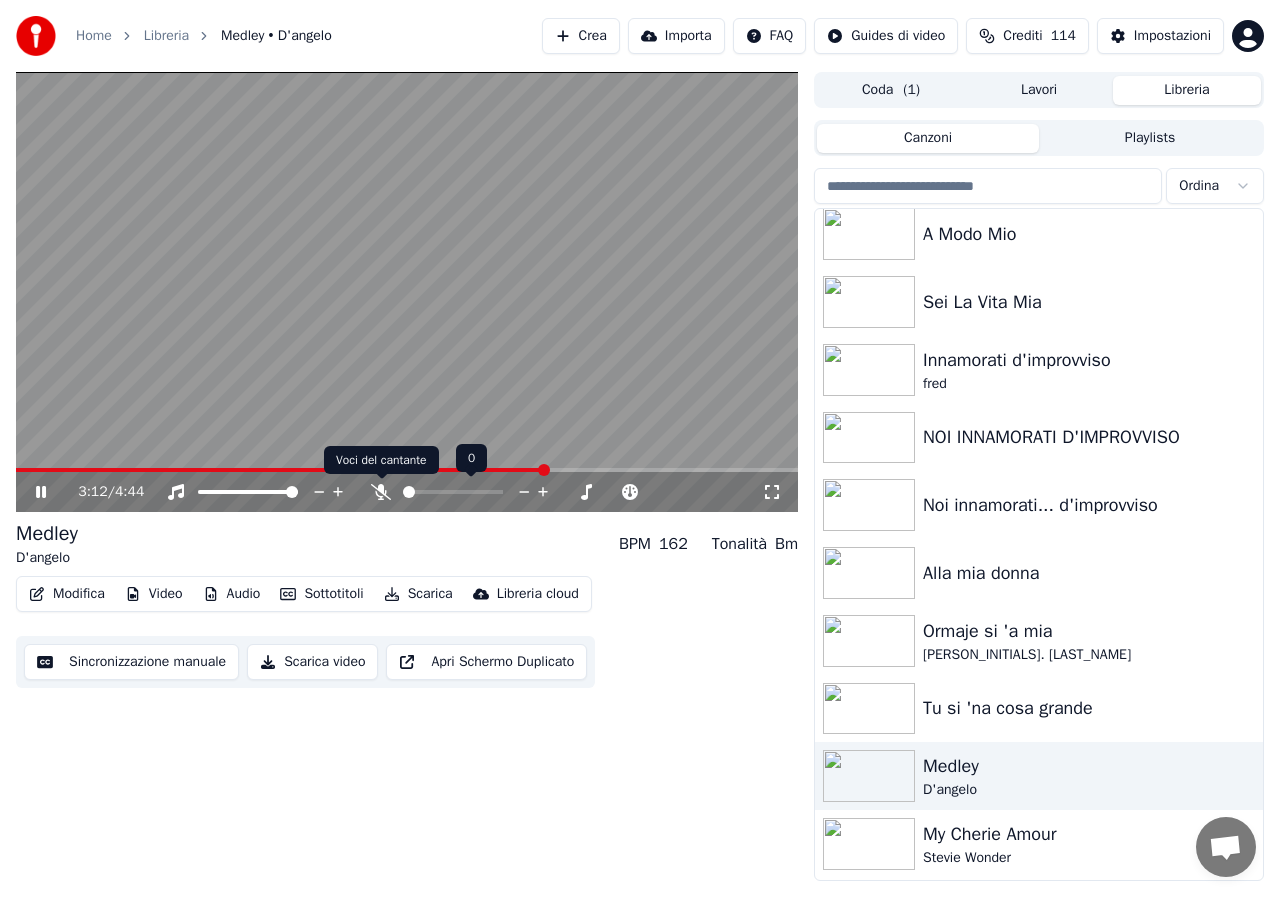 click at bounding box center (381, 492) 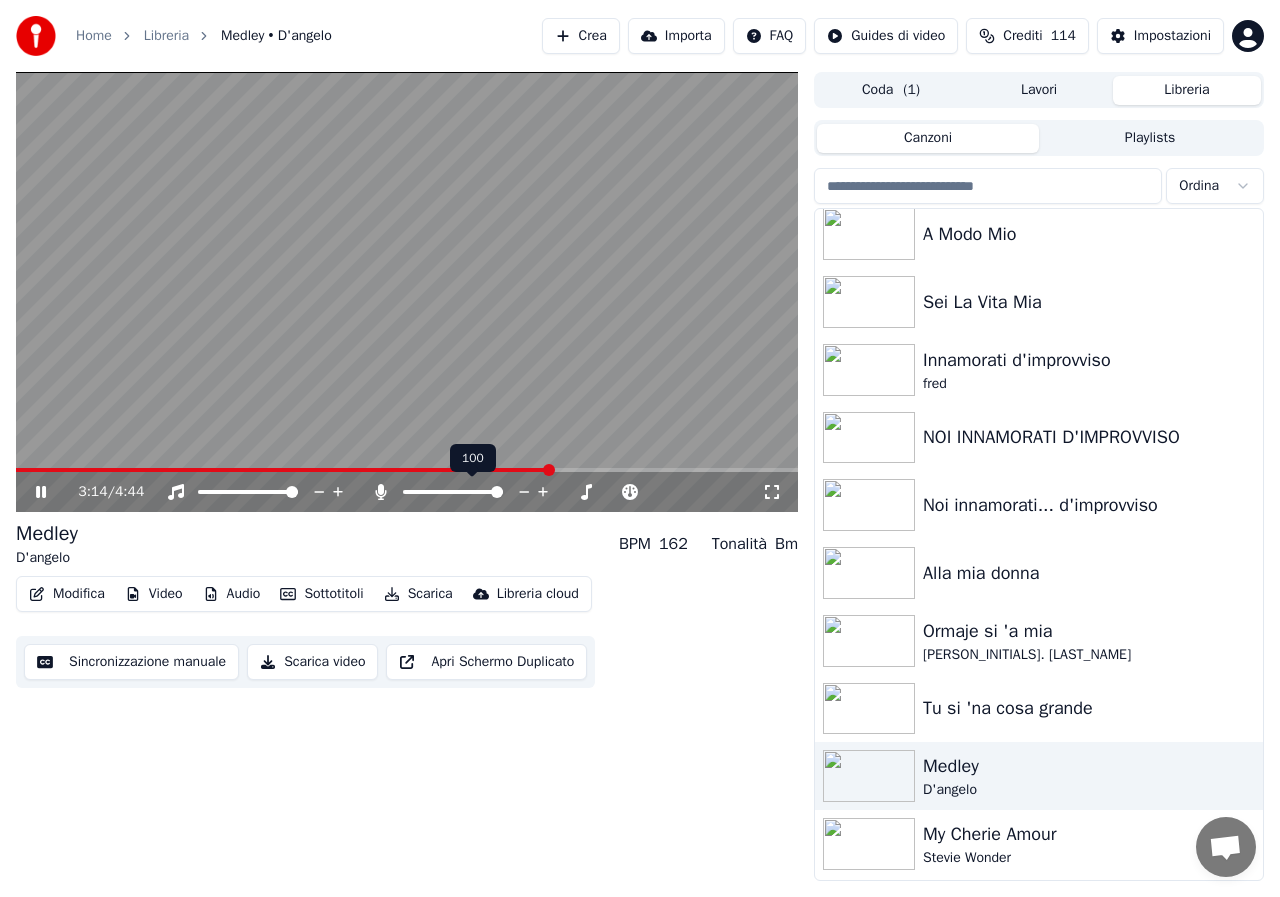 click at bounding box center [497, 492] 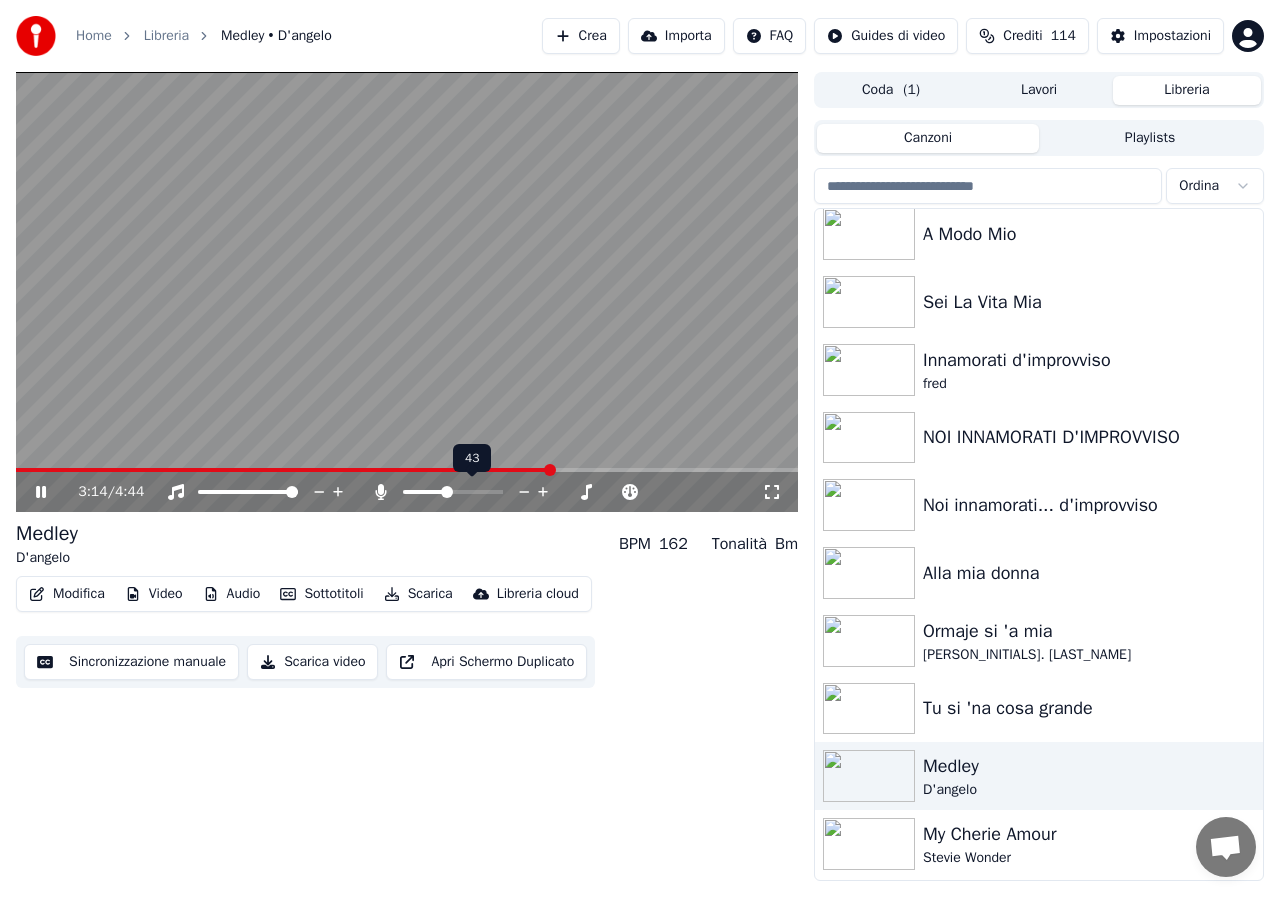 click at bounding box center (447, 492) 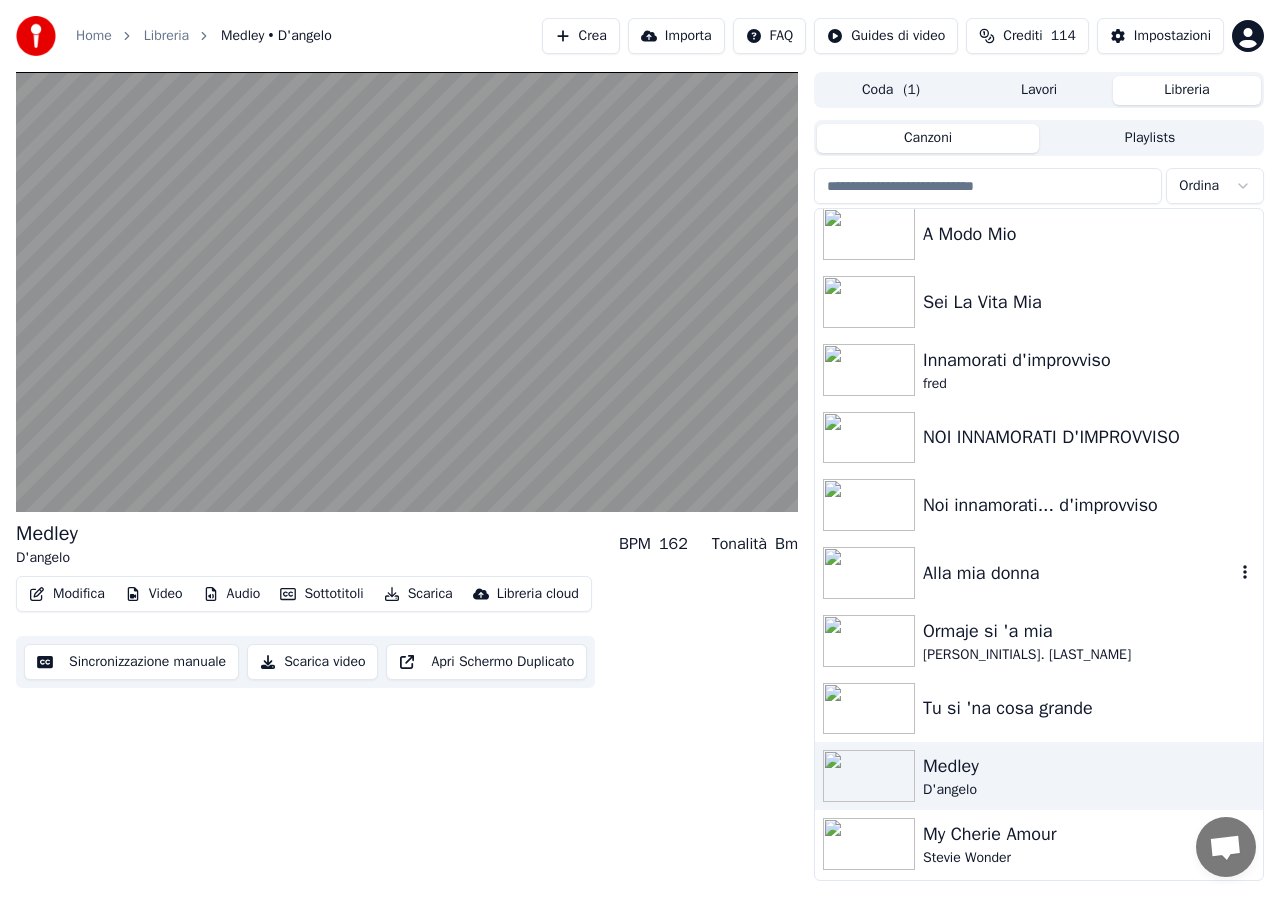 click at bounding box center [869, 573] 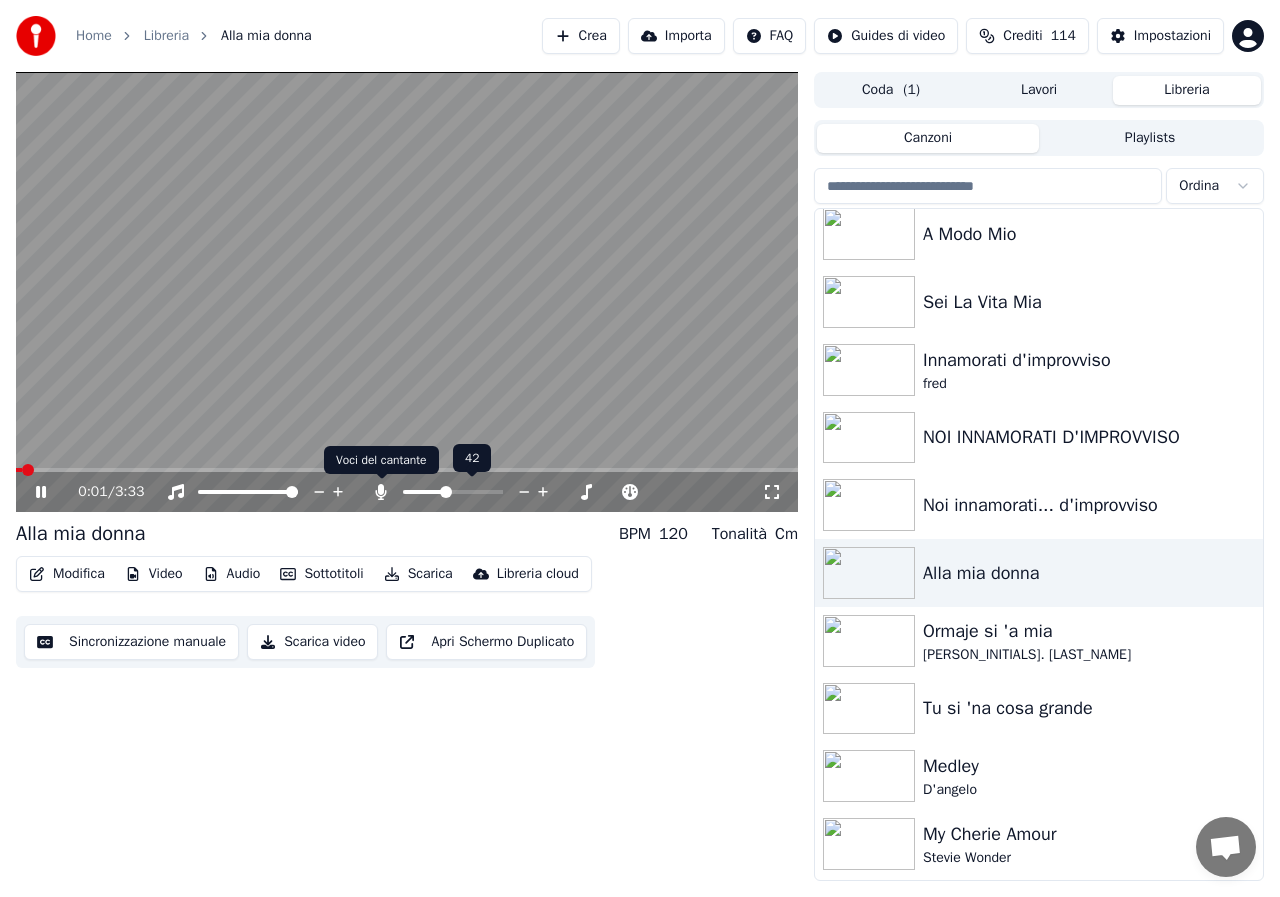 click at bounding box center [381, 492] 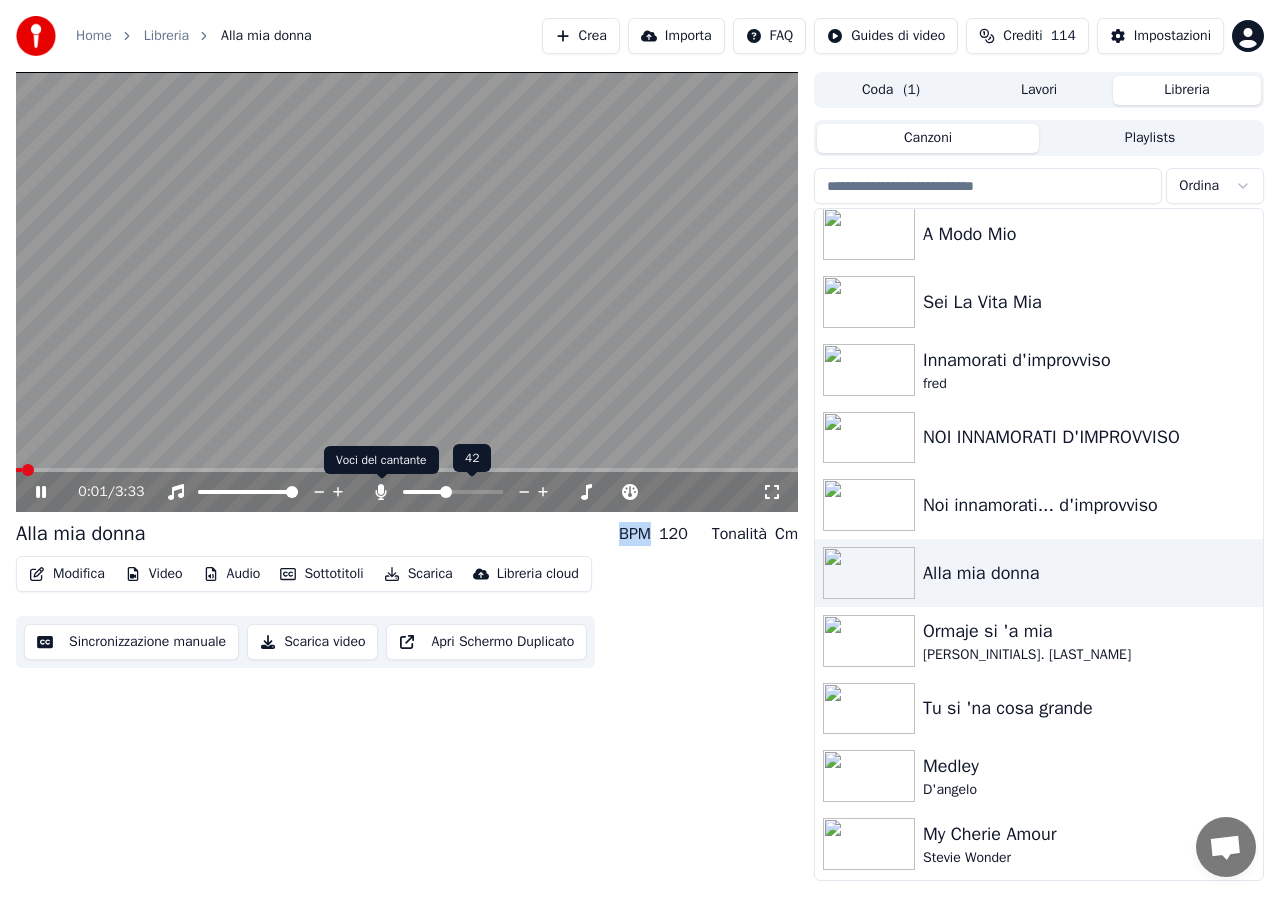 click at bounding box center [381, 492] 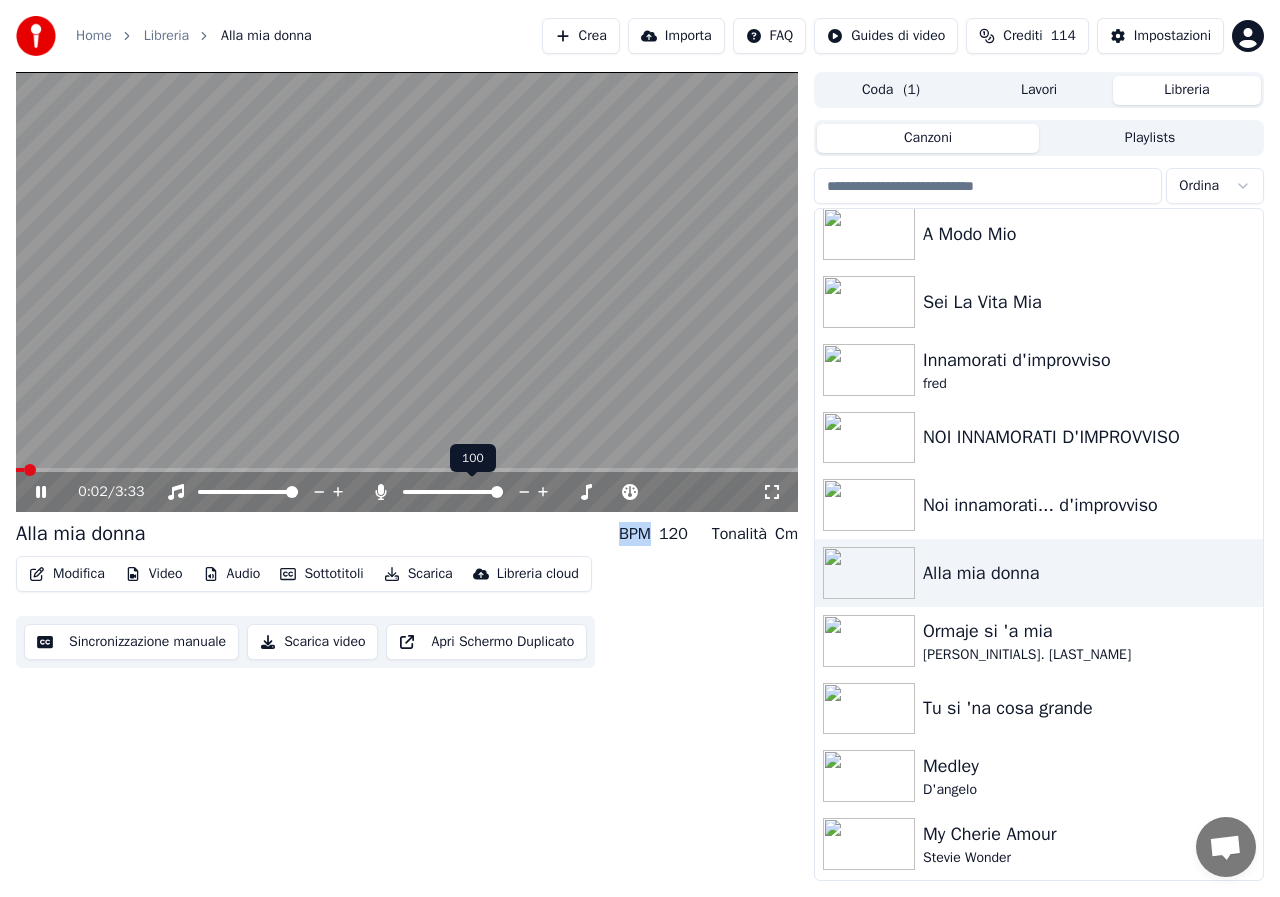 click at bounding box center [381, 492] 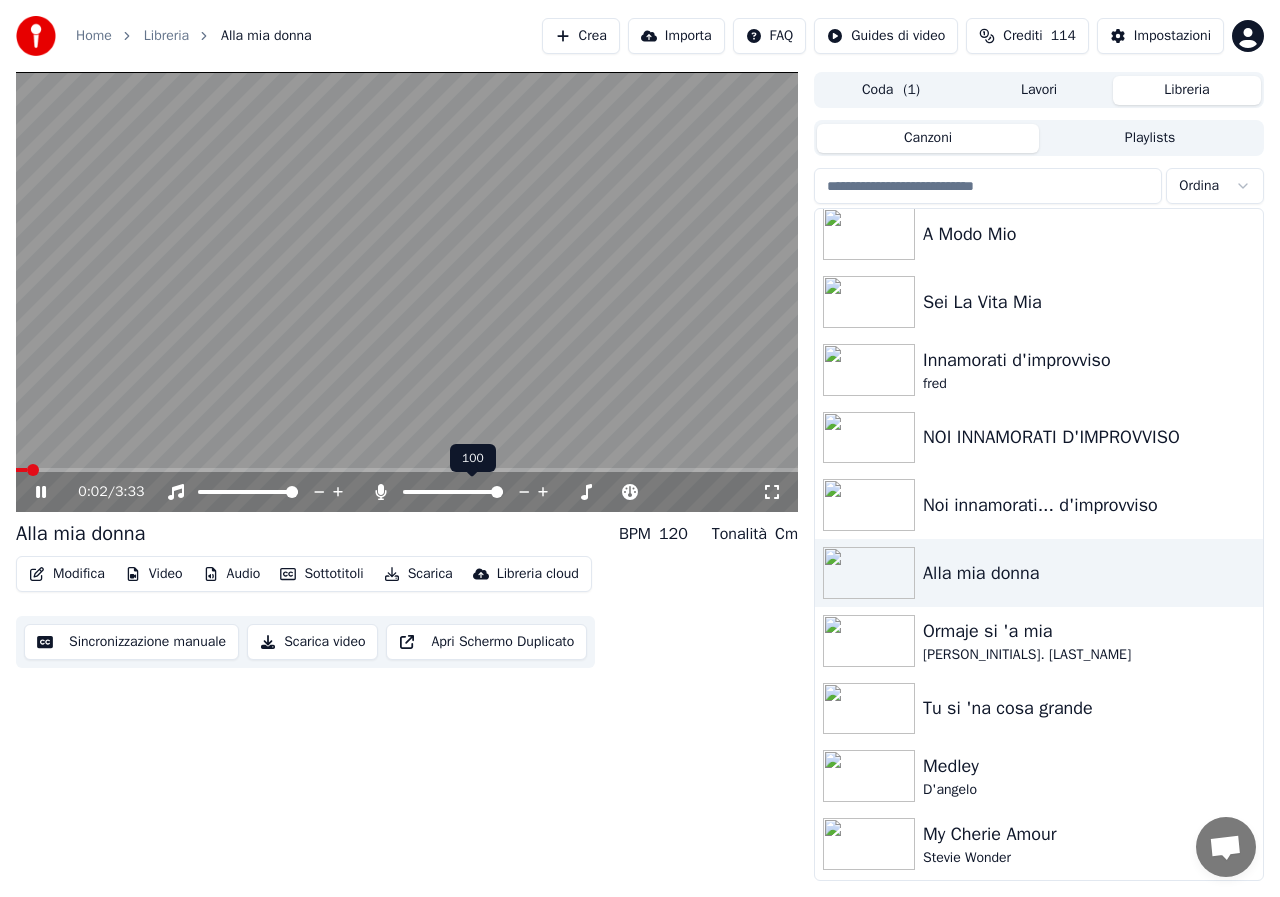 click at bounding box center (381, 492) 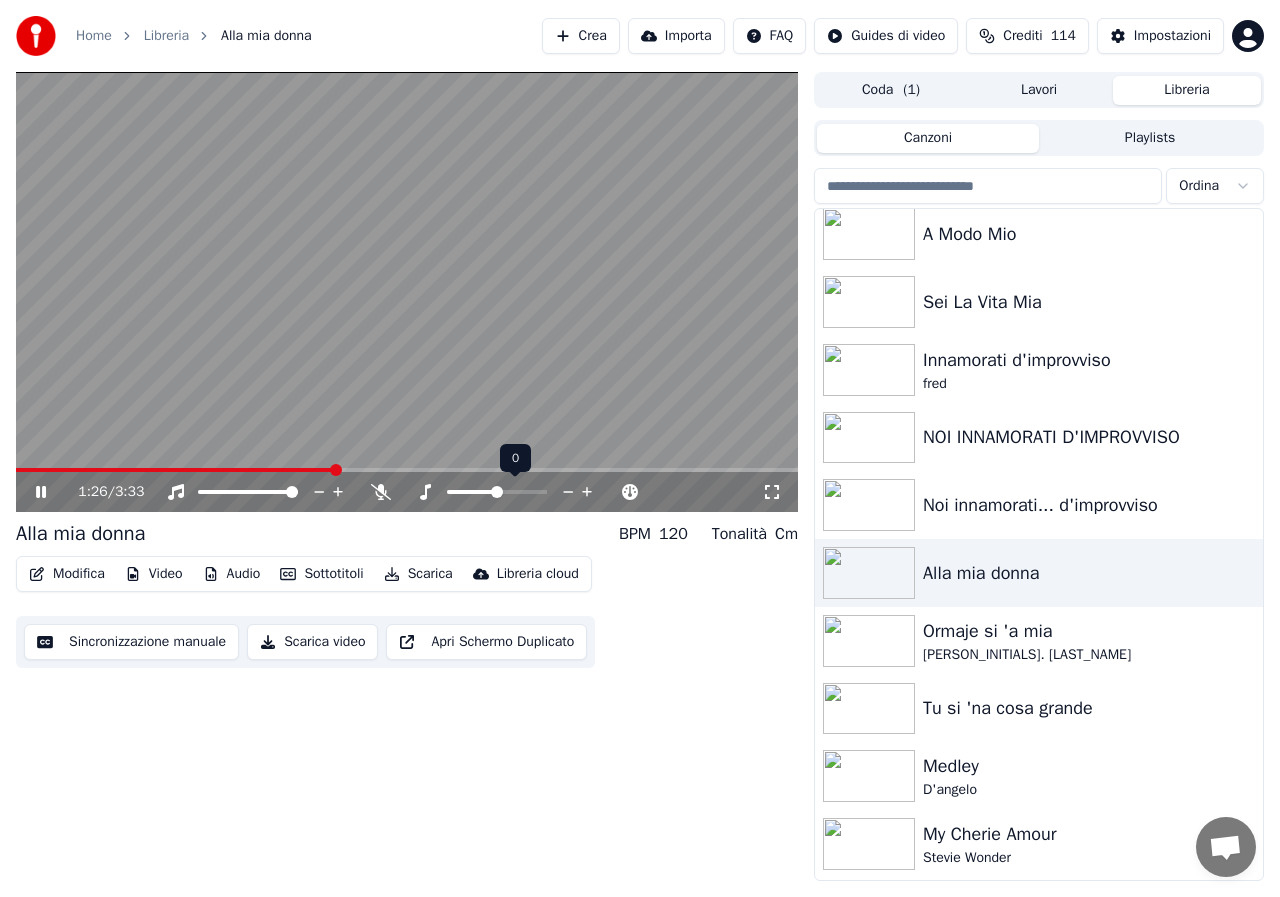 click at bounding box center (587, 492) 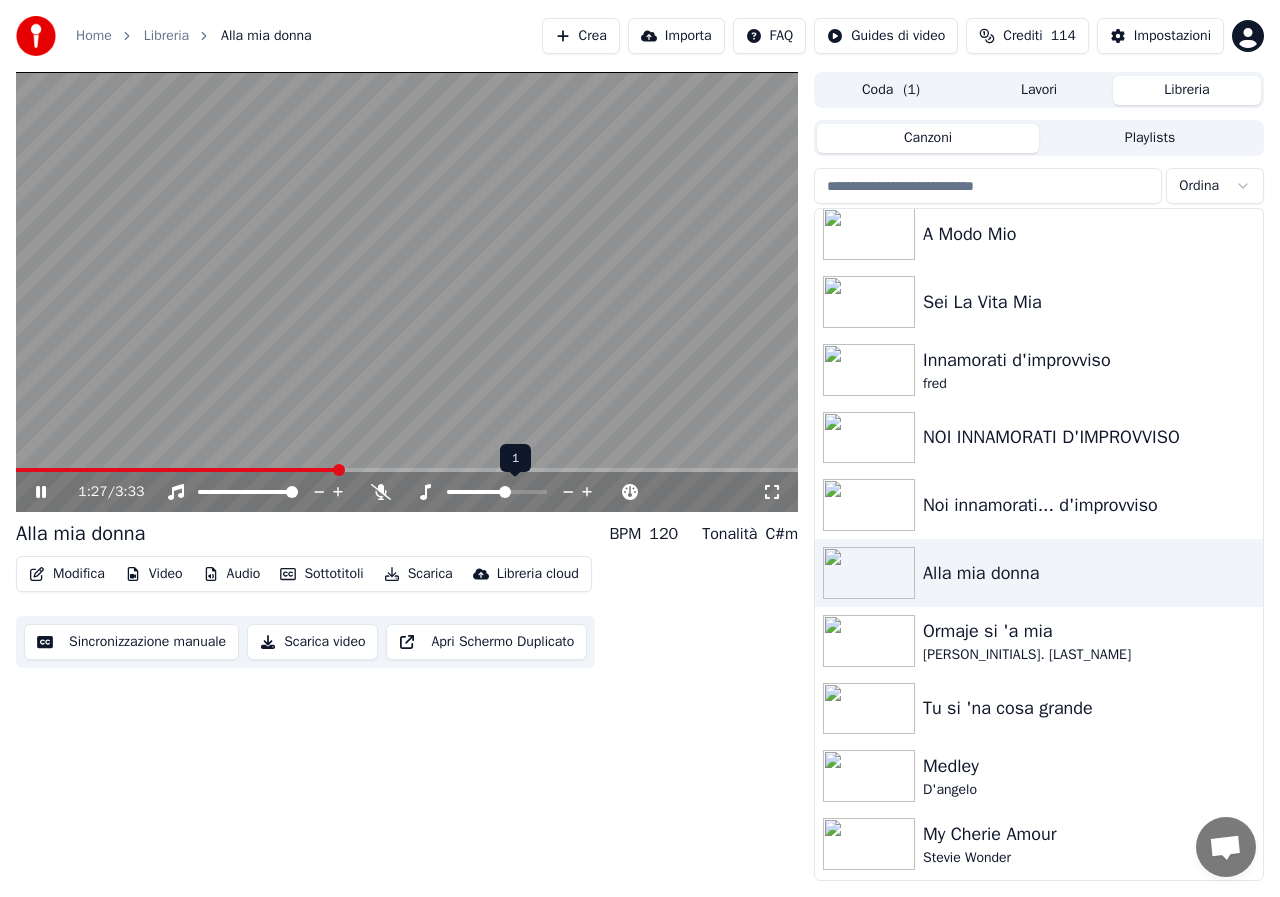 click at bounding box center (587, 492) 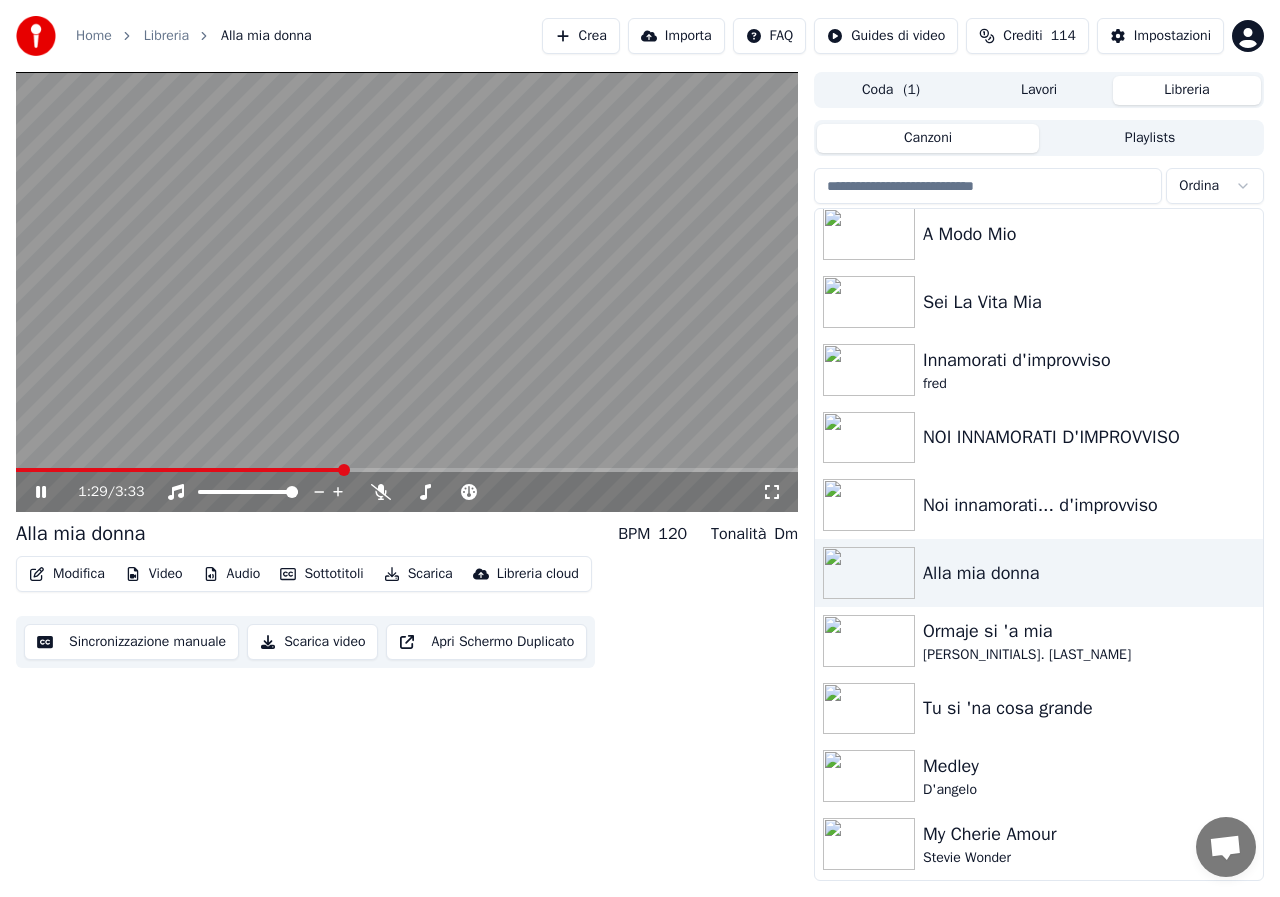 click at bounding box center [179, 470] 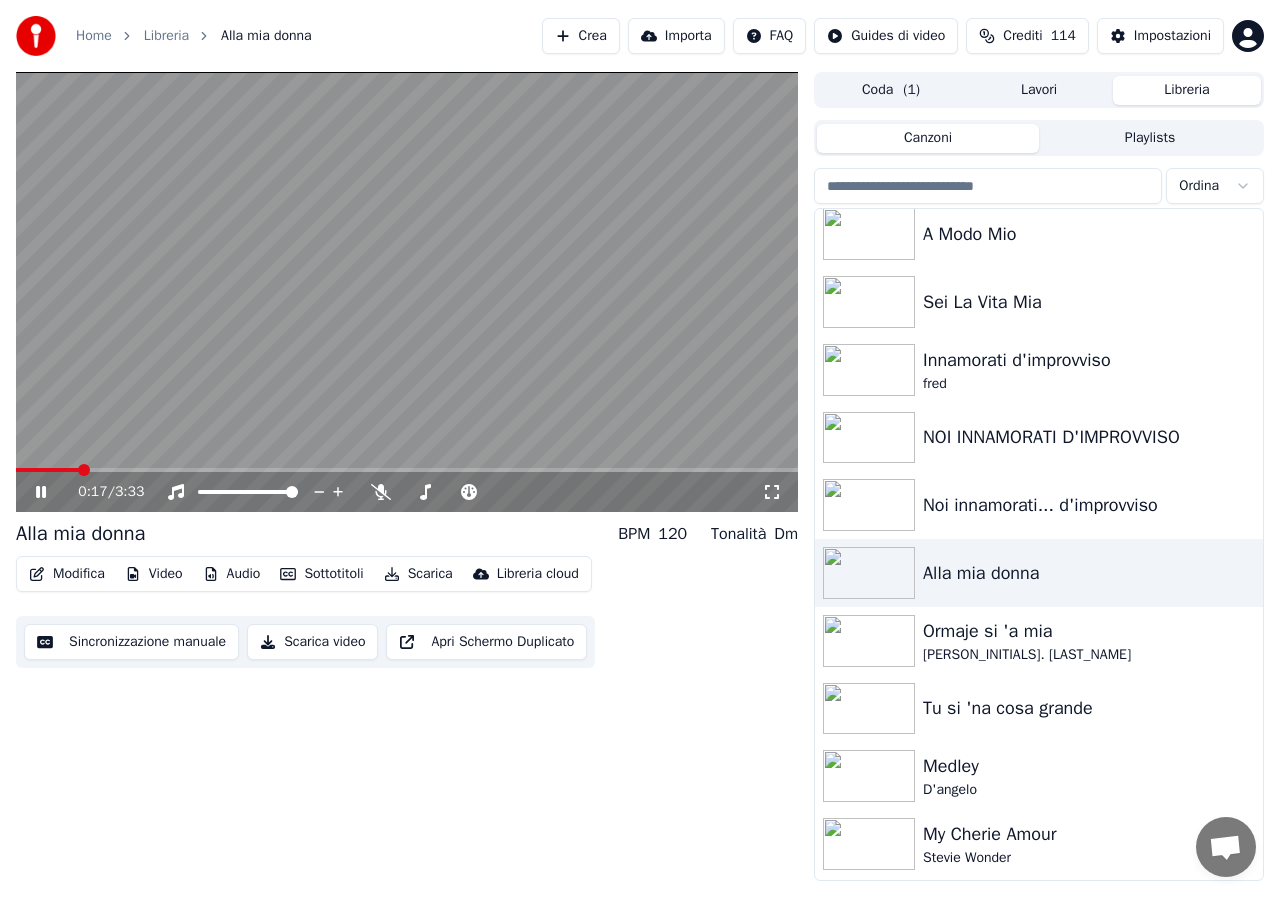 click at bounding box center (47, 470) 